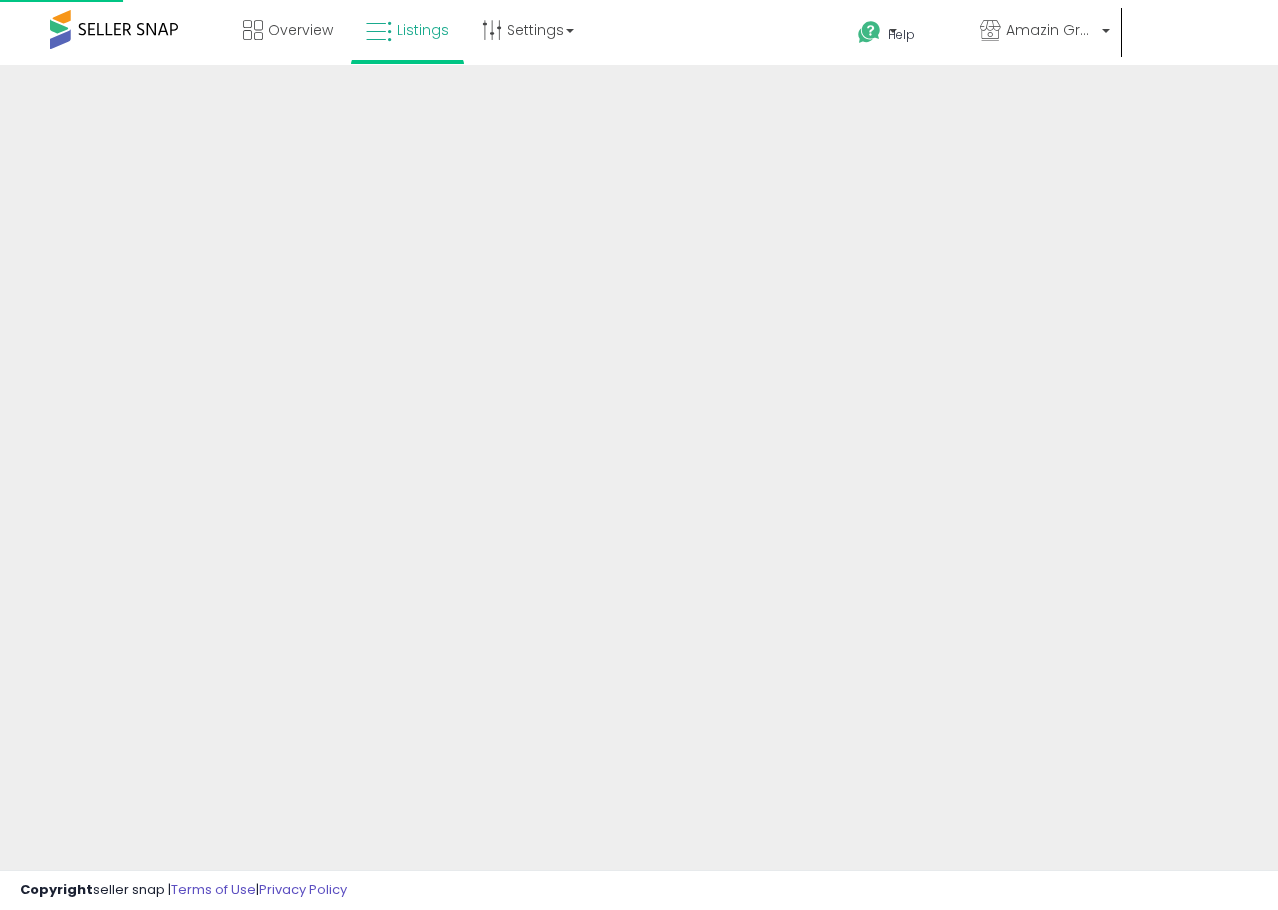 scroll, scrollTop: 0, scrollLeft: 0, axis: both 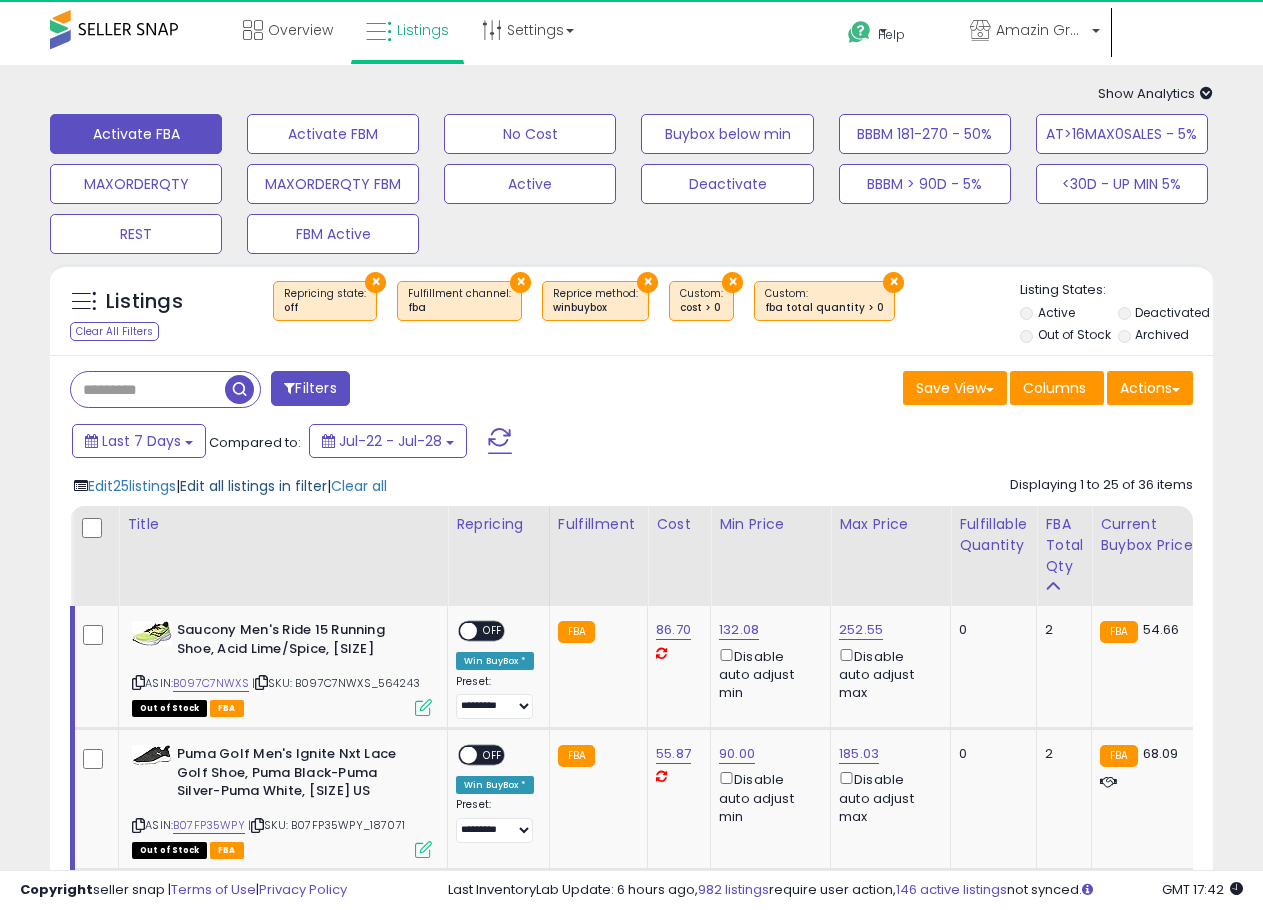 click on "Edit all listings in filter" at bounding box center (253, 486) 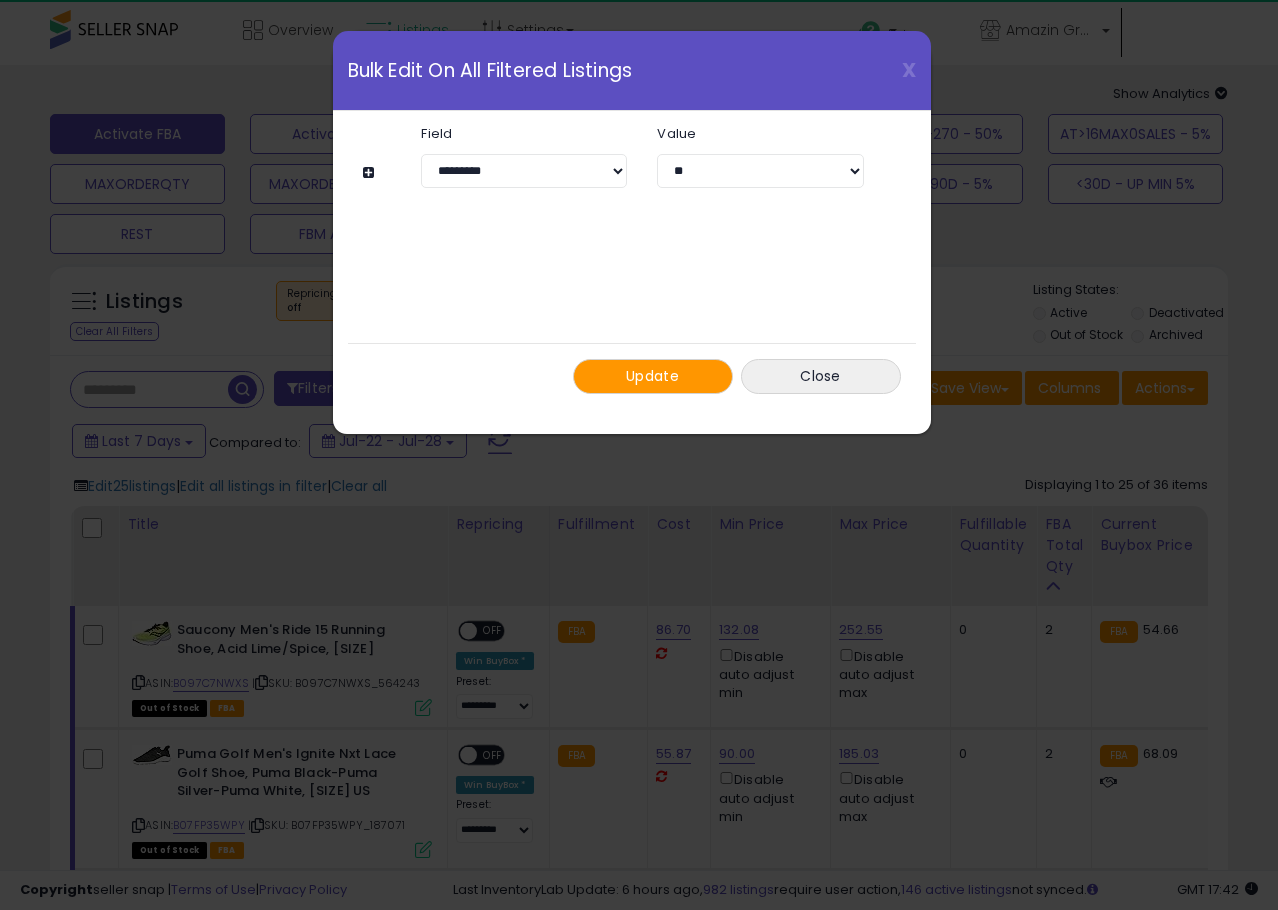 click at bounding box center (649, 167) 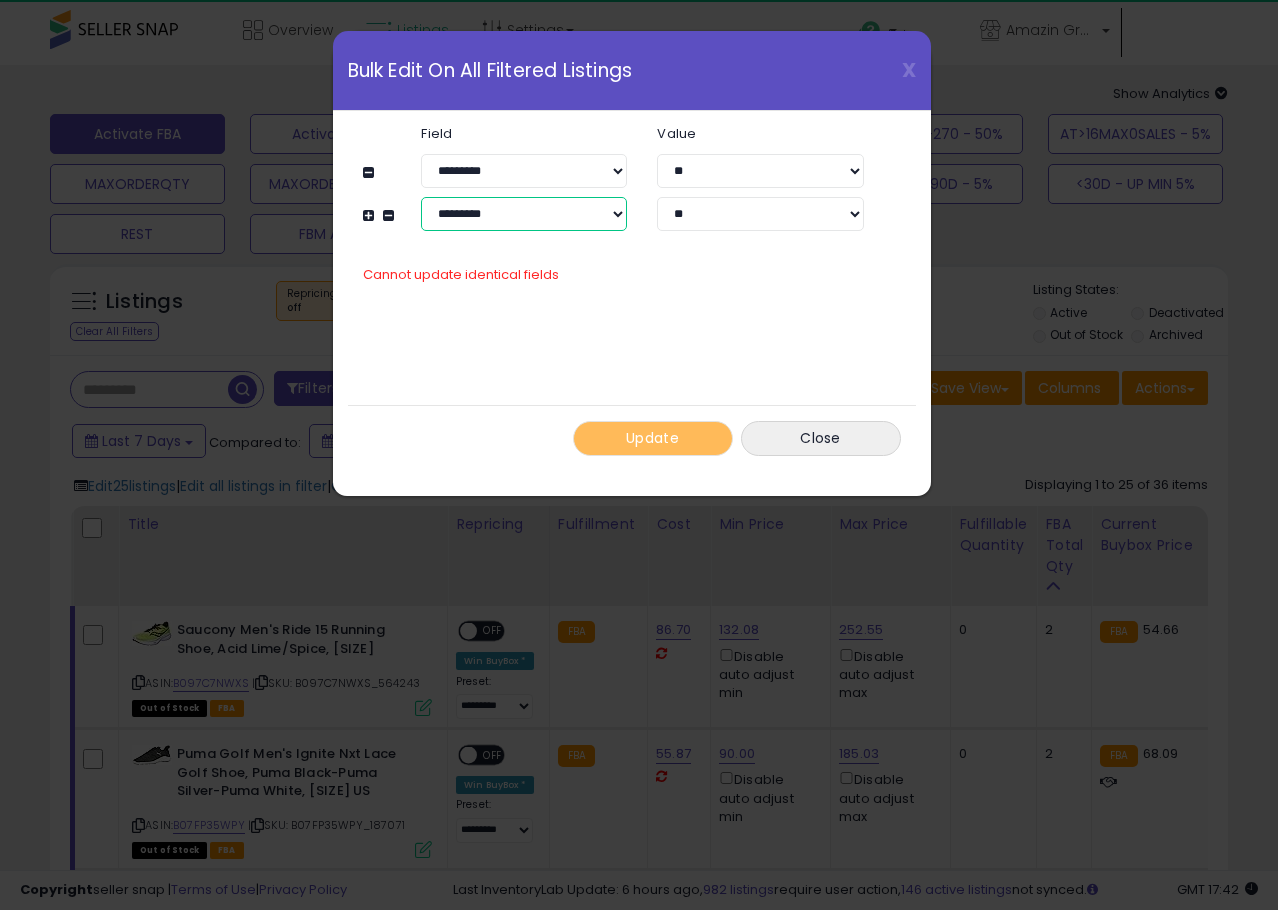 click on "**********" at bounding box center [524, 214] 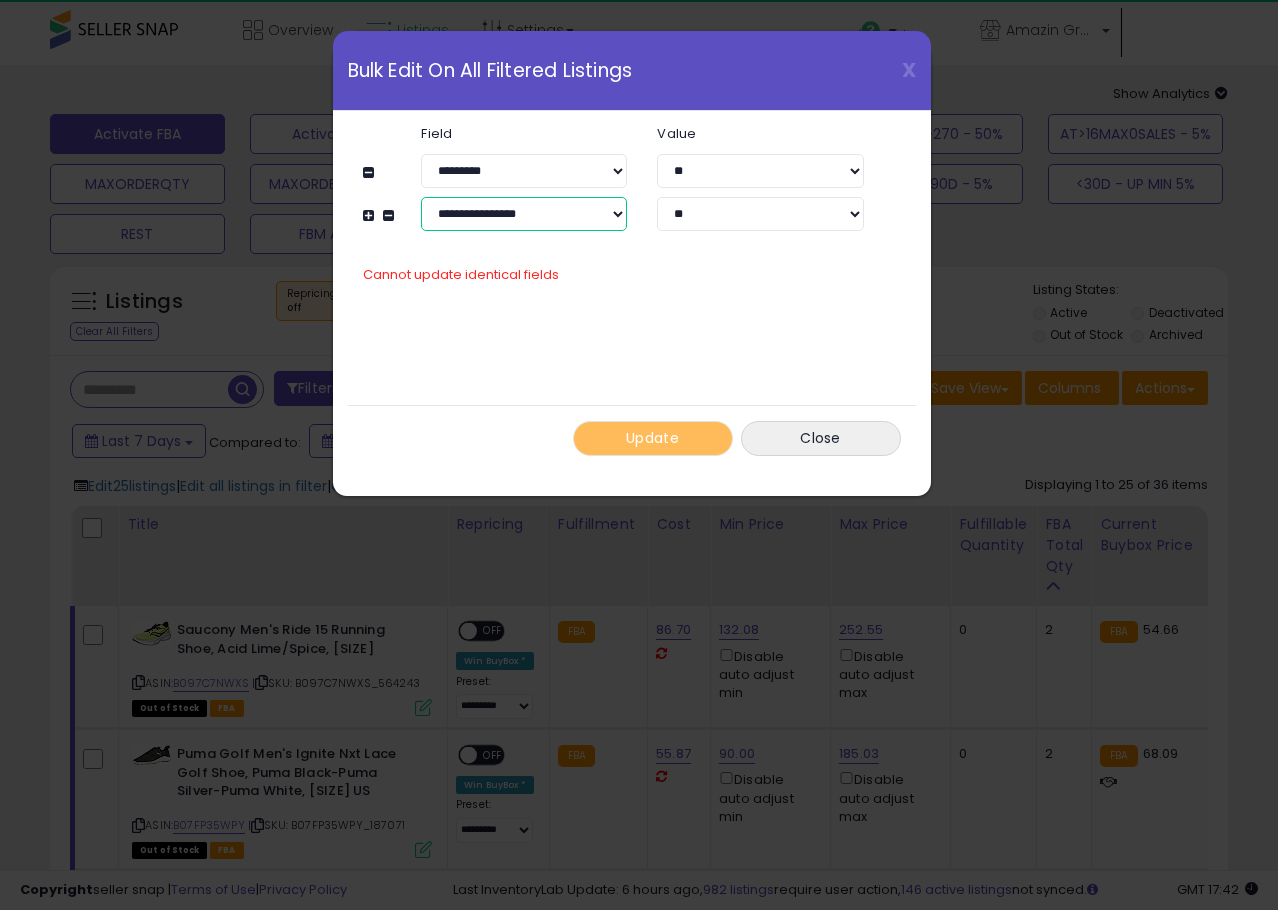 click on "**********" at bounding box center (524, 214) 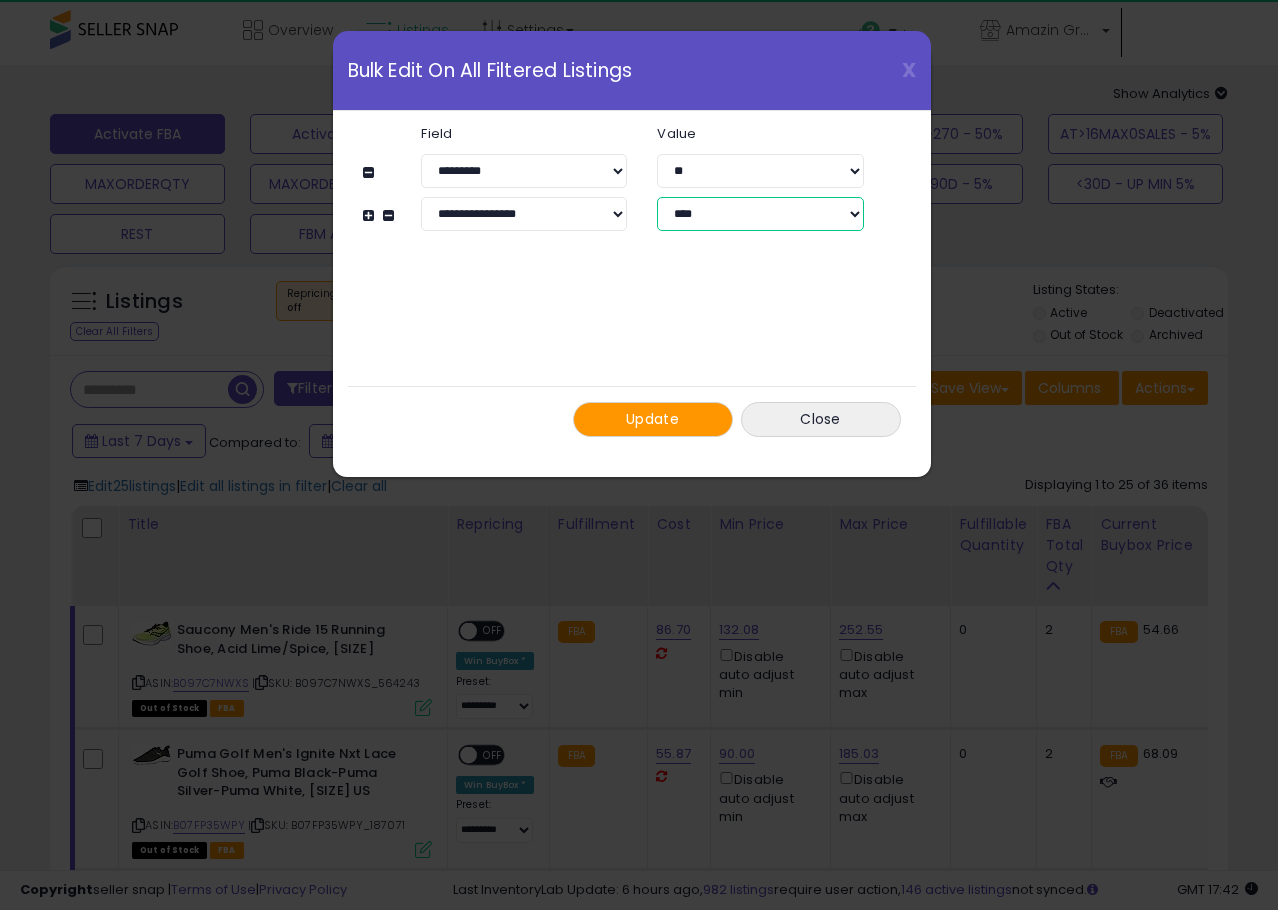 click on "**********" at bounding box center (760, 214) 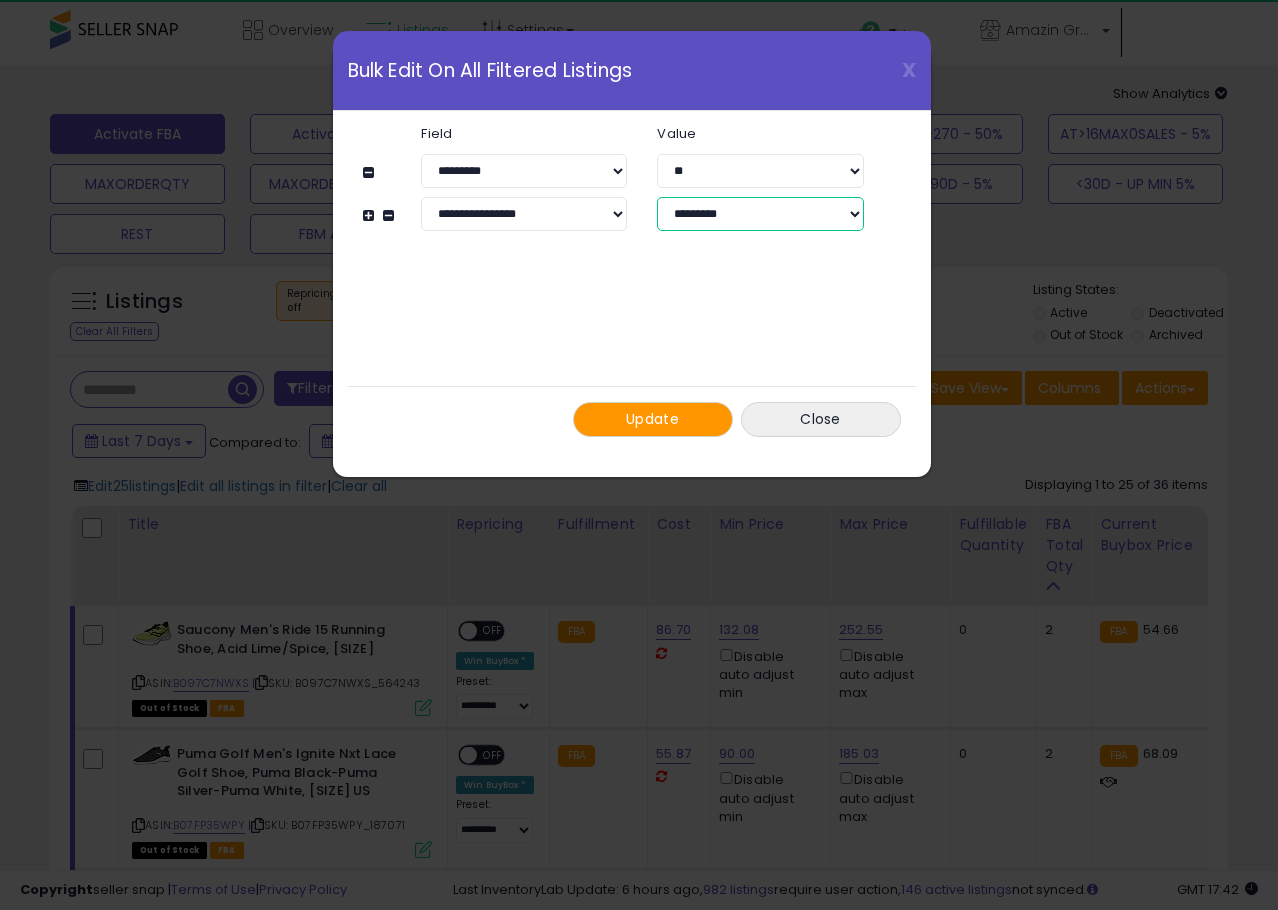 click on "**********" at bounding box center (760, 214) 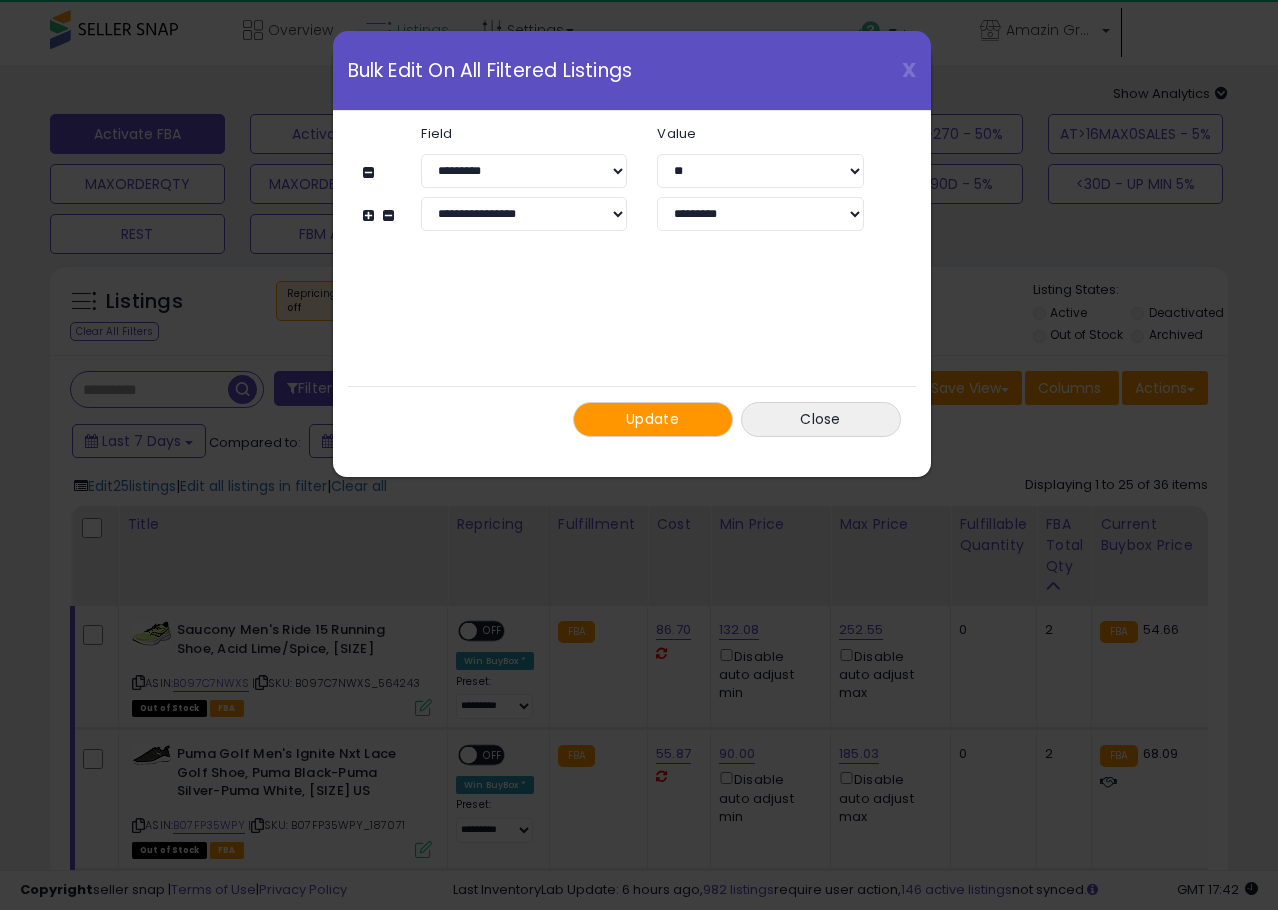 click on "**********" at bounding box center [632, 281] 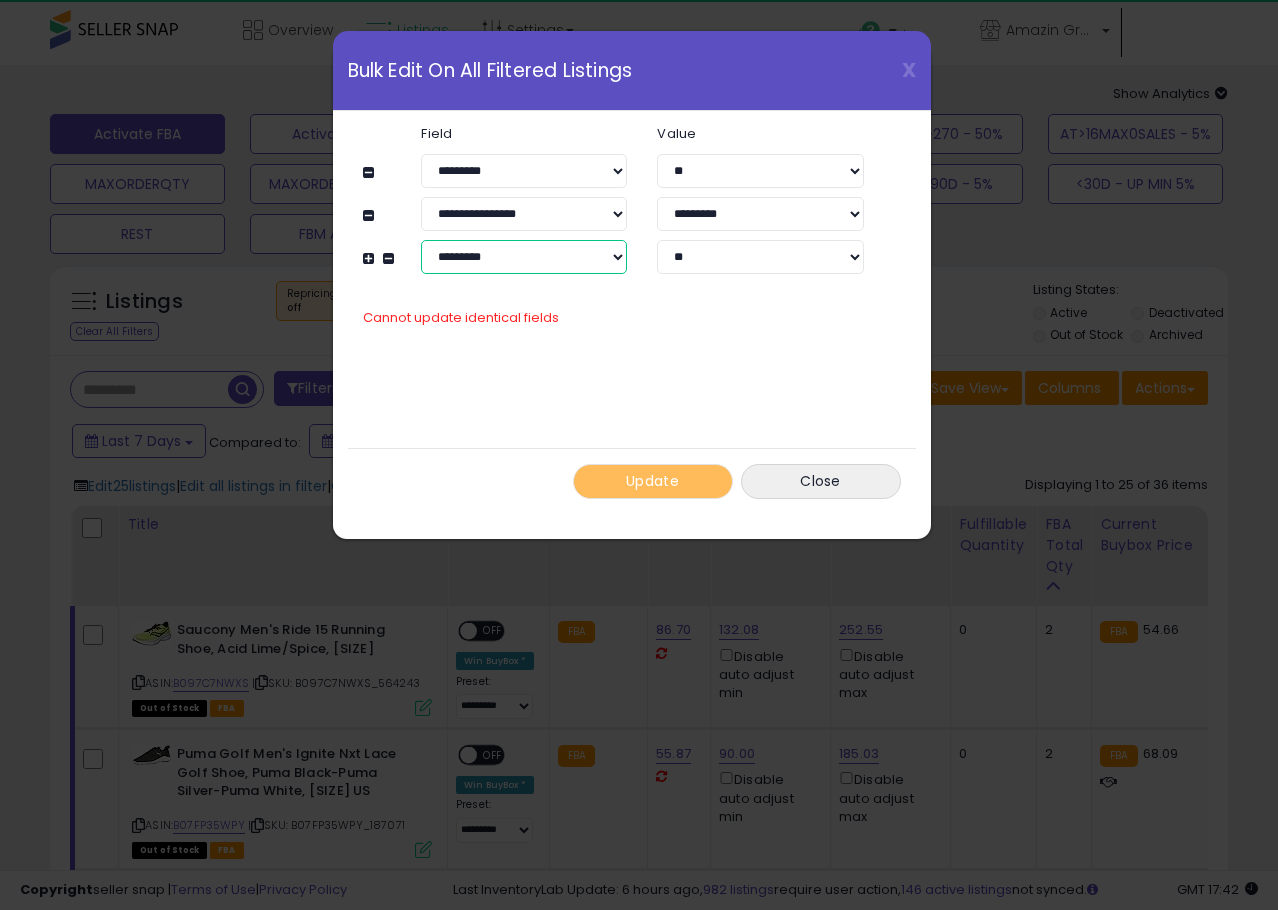 click on "**********" at bounding box center [524, 257] 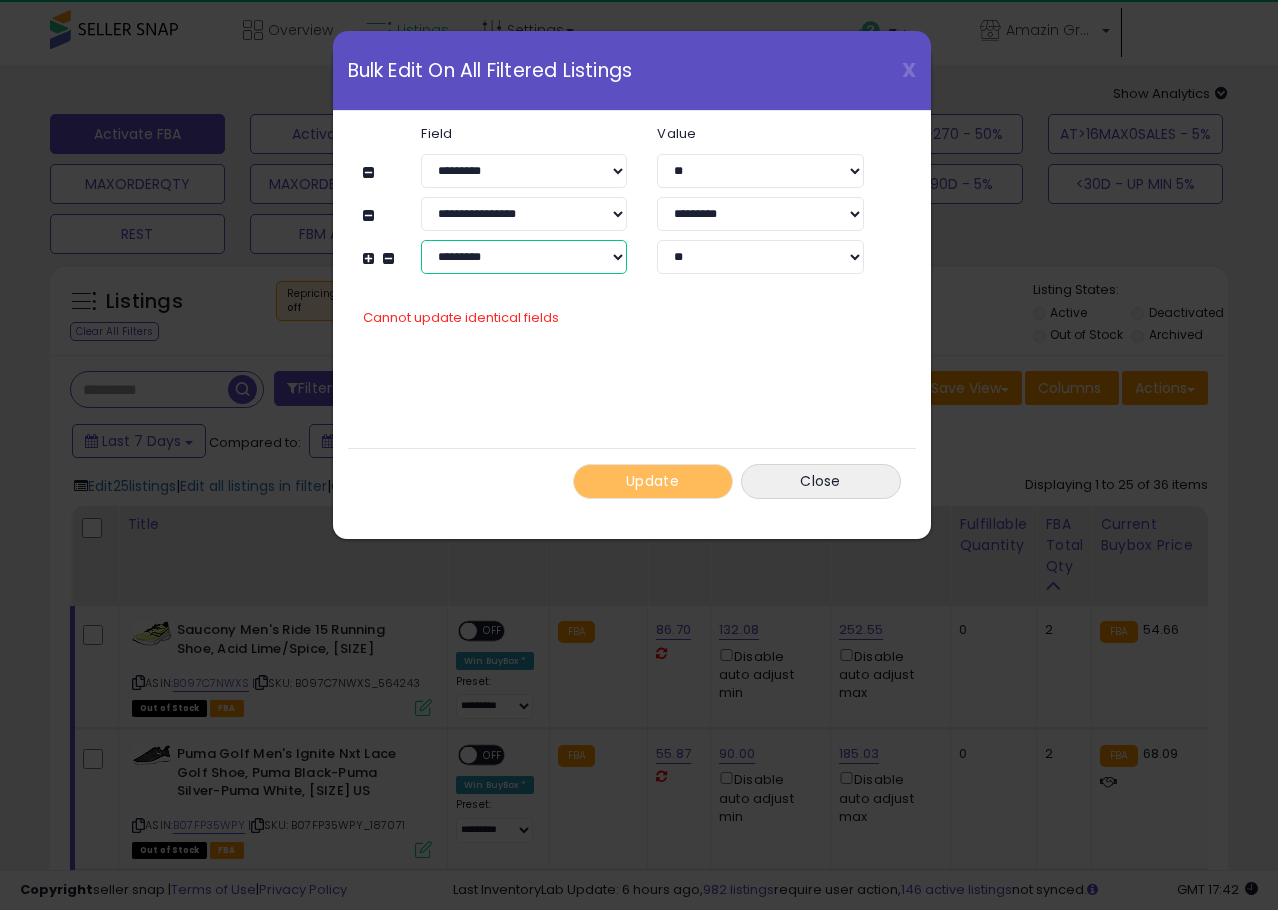 select on "**********" 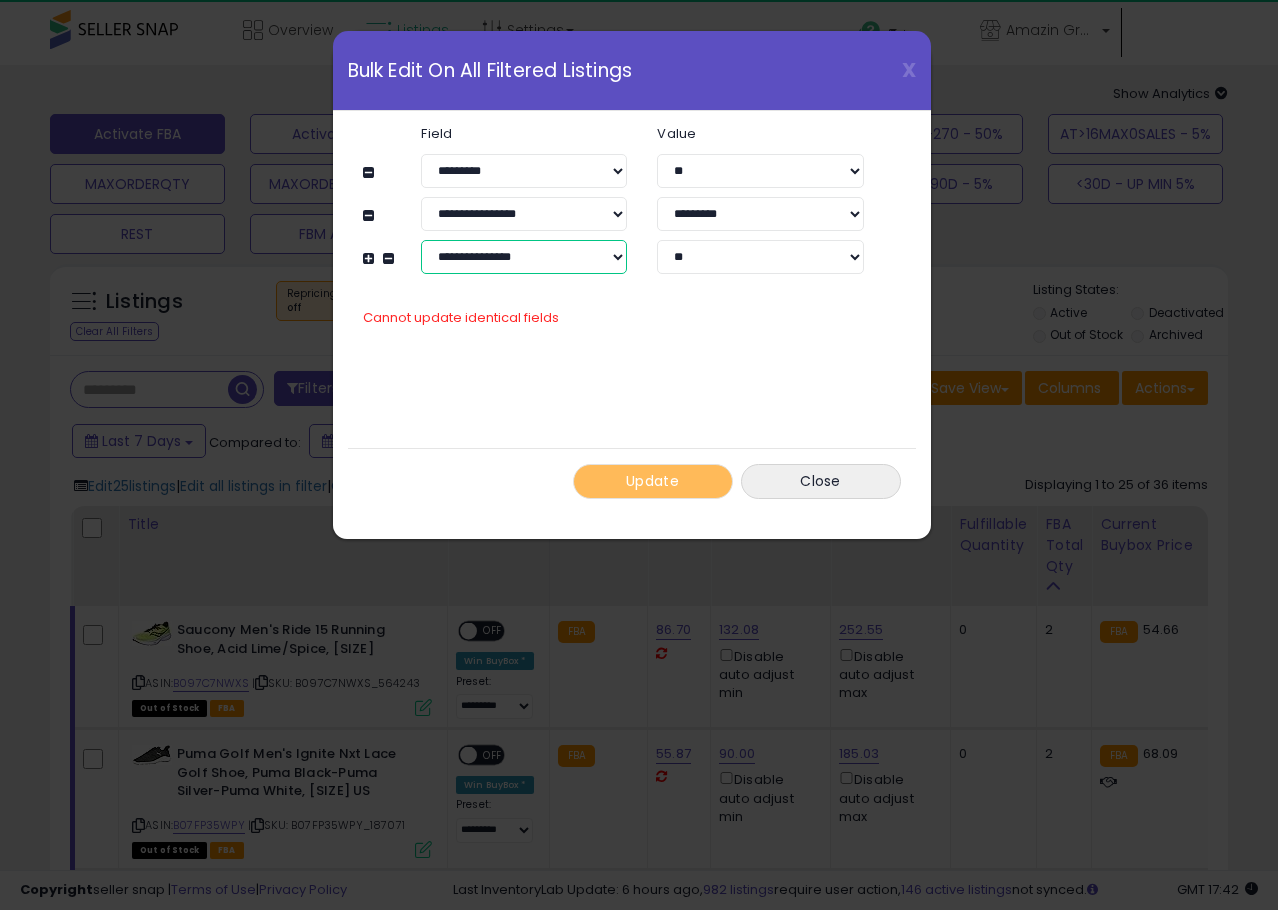 click on "**********" at bounding box center [524, 257] 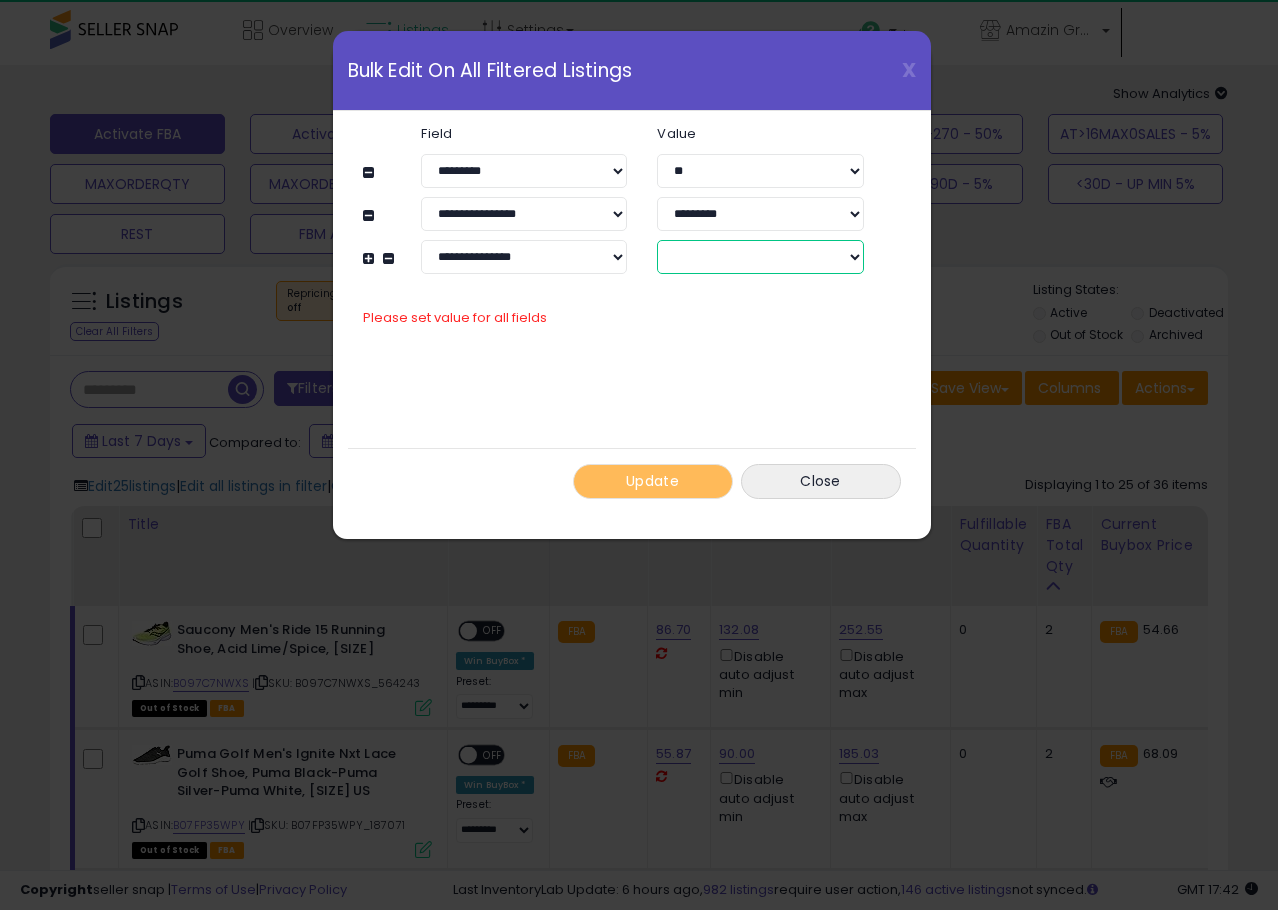 click on "******
*******" at bounding box center (760, 257) 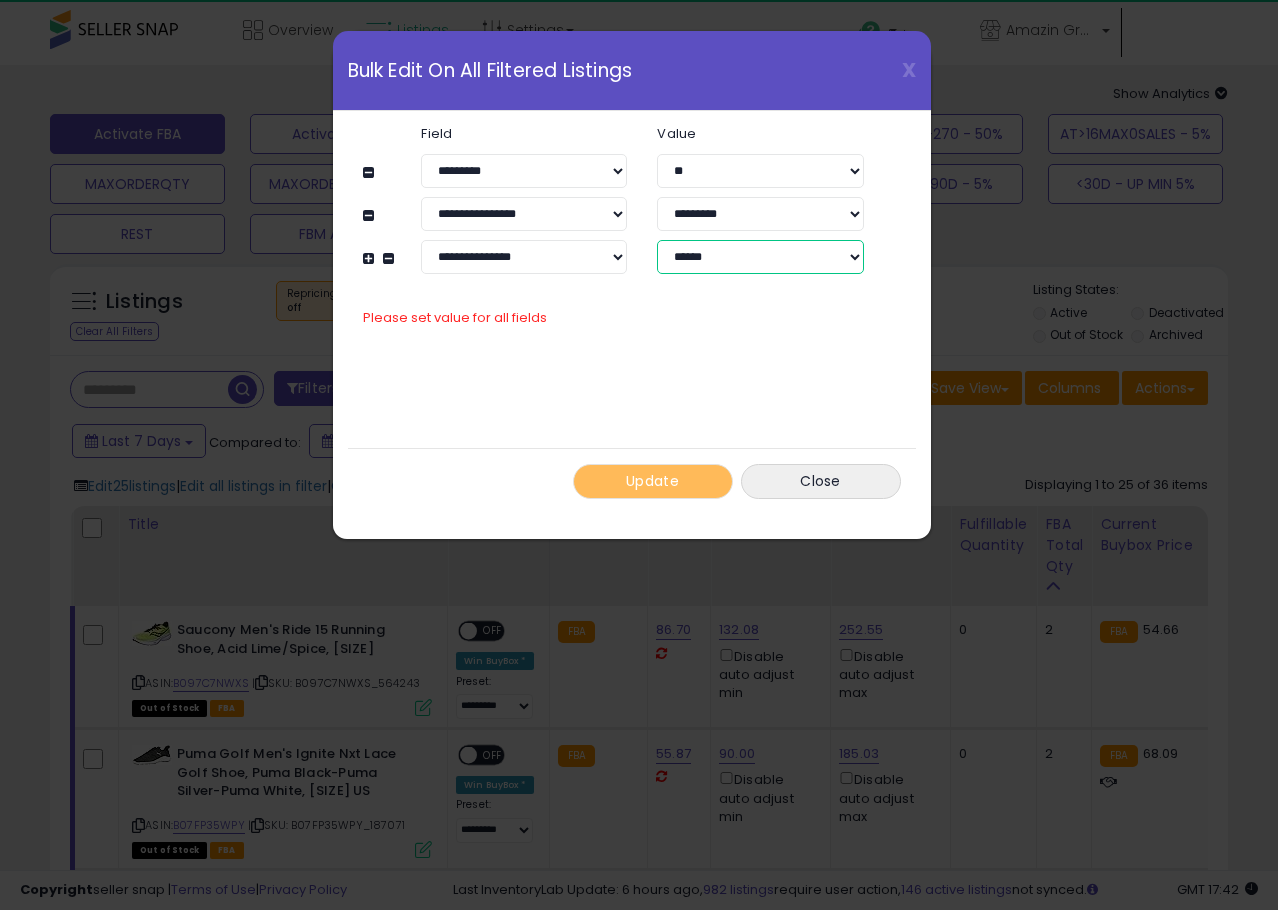click on "******
*******" at bounding box center (760, 257) 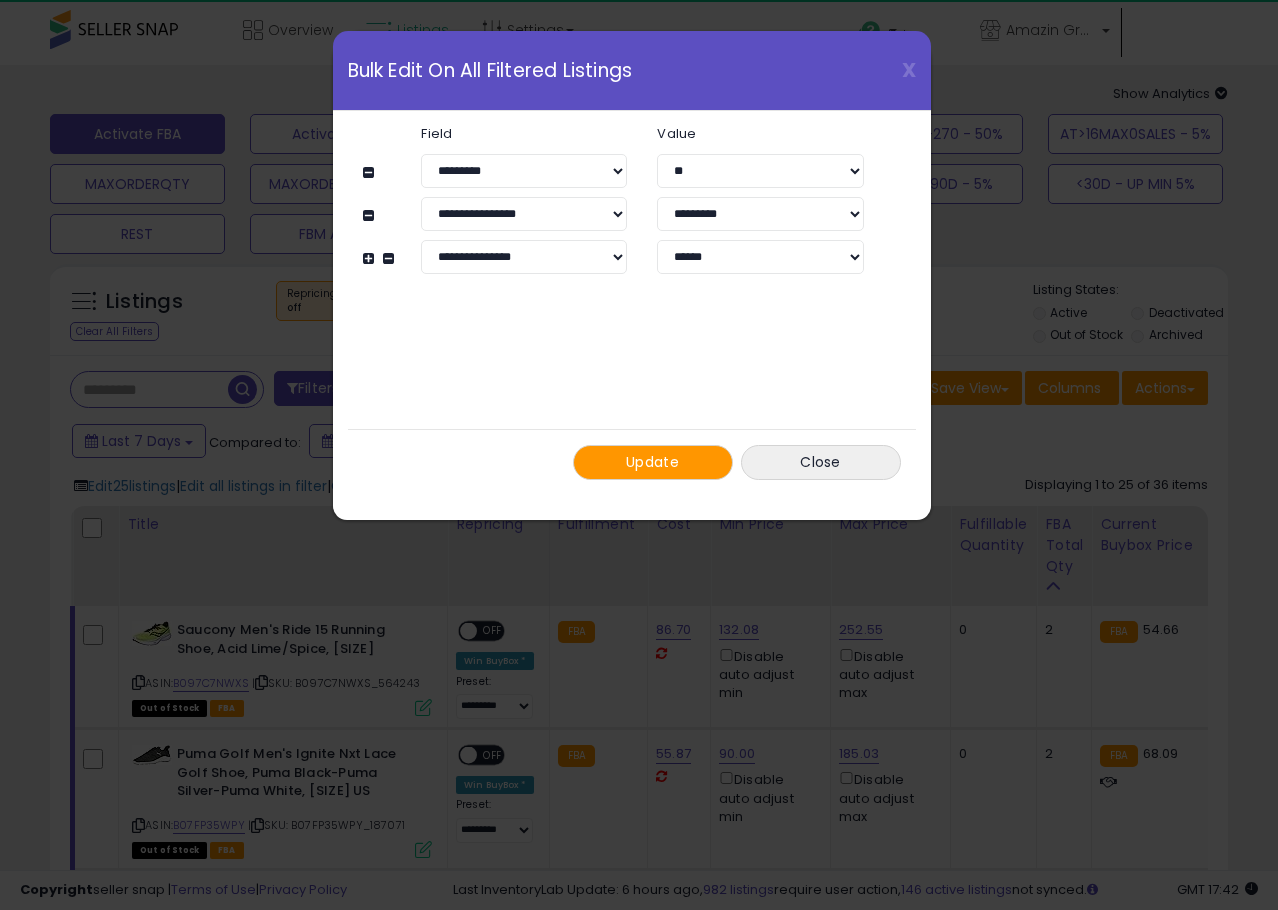 click on "**********" at bounding box center (632, 303) 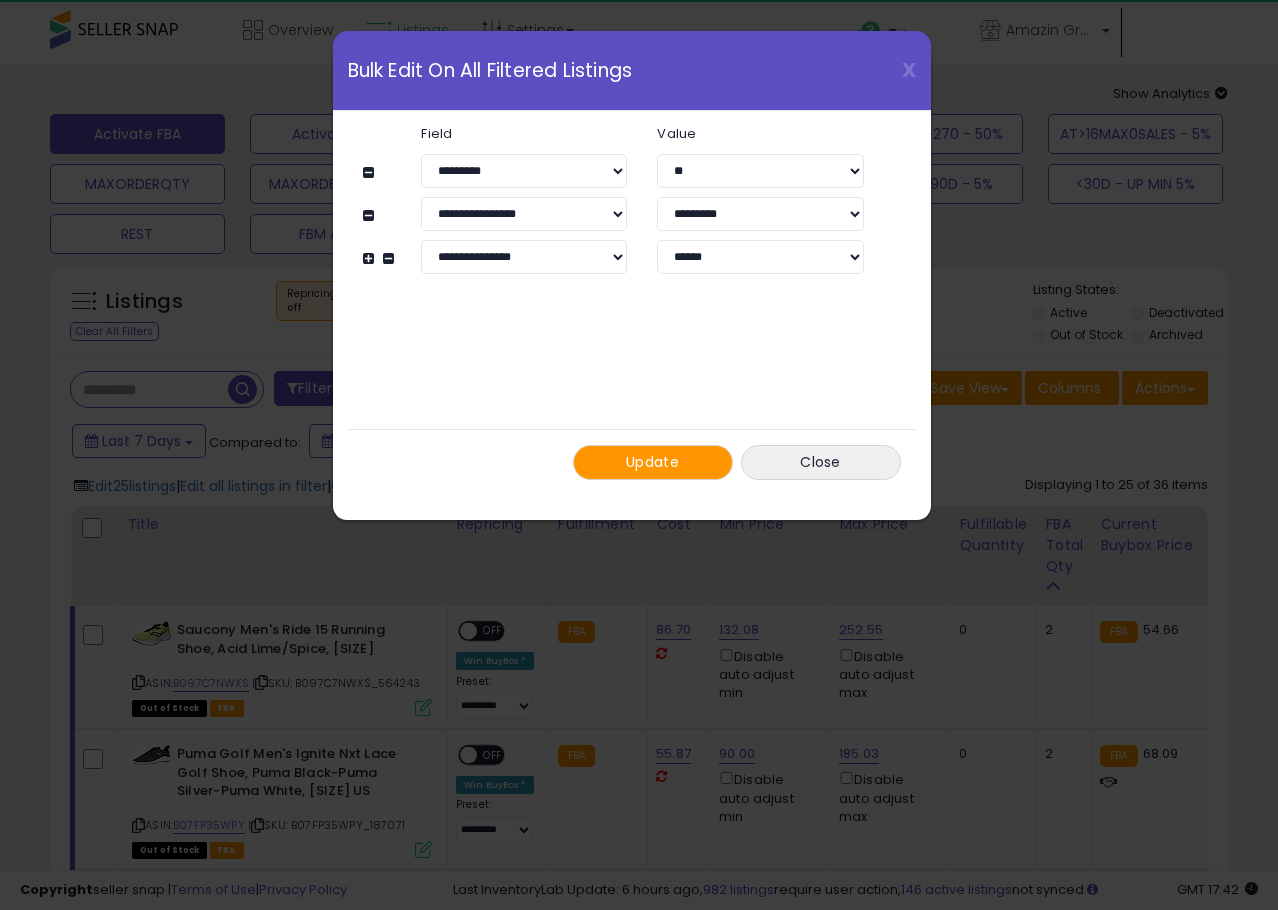 click at bounding box center (371, 258) 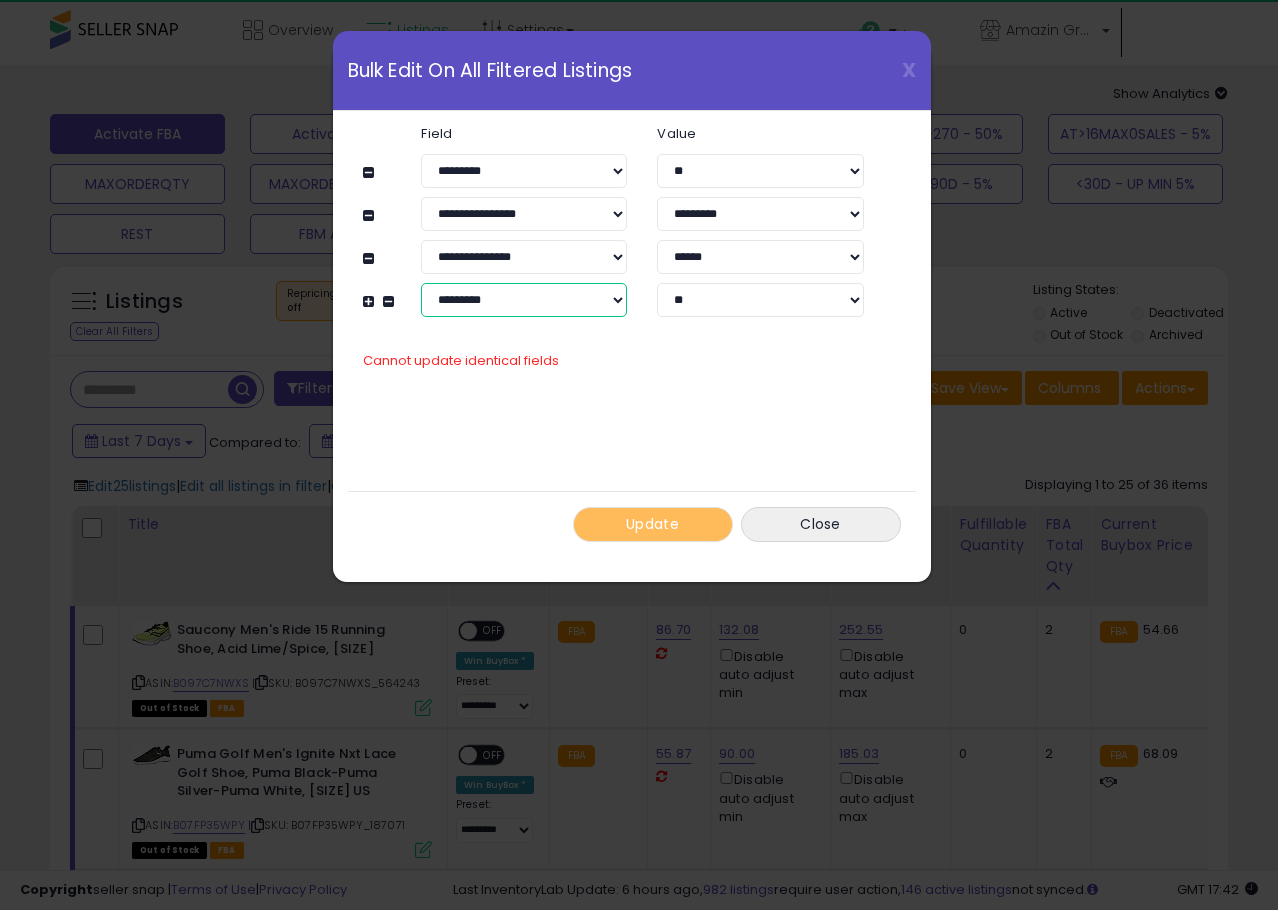 click on "**********" at bounding box center [524, 300] 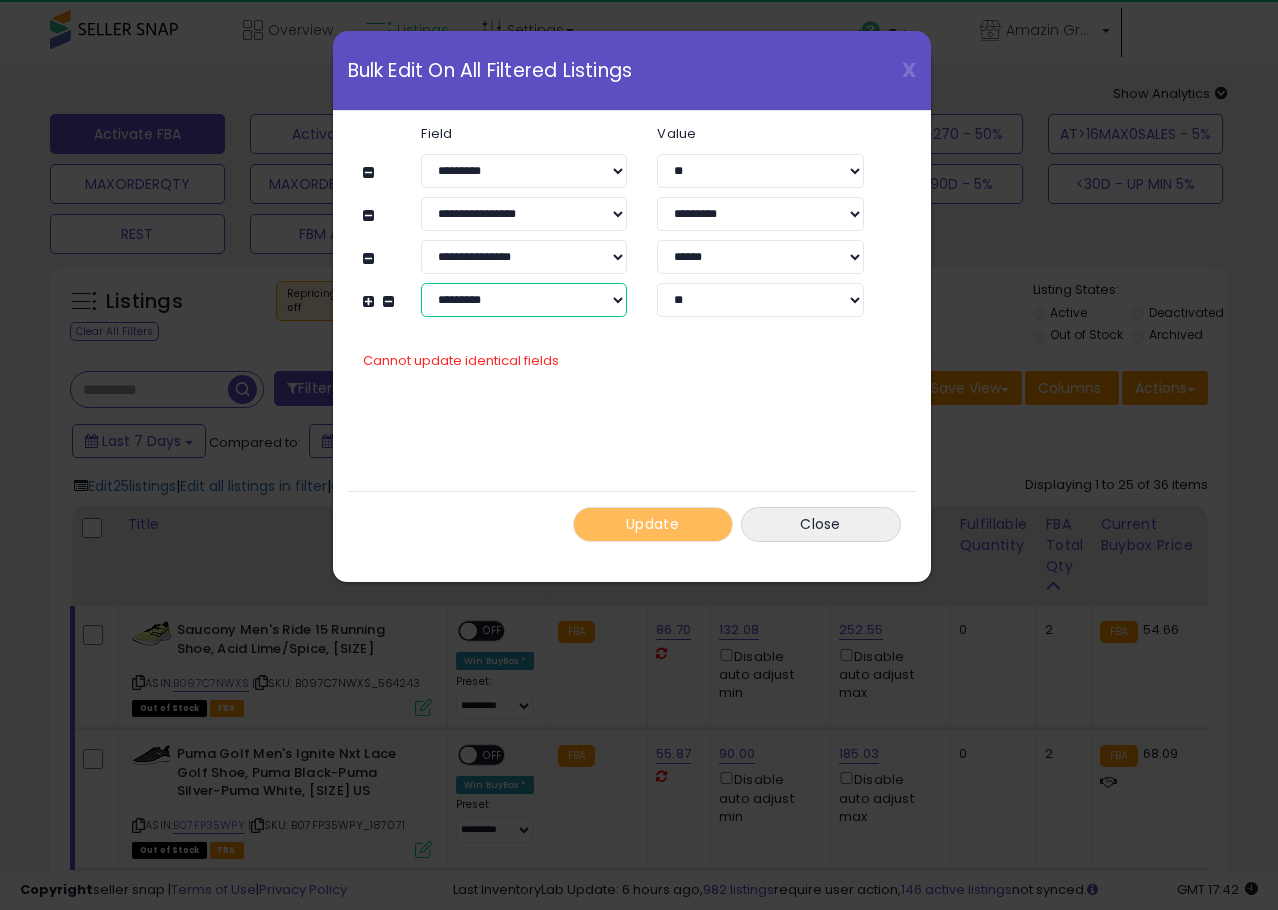 select on "**********" 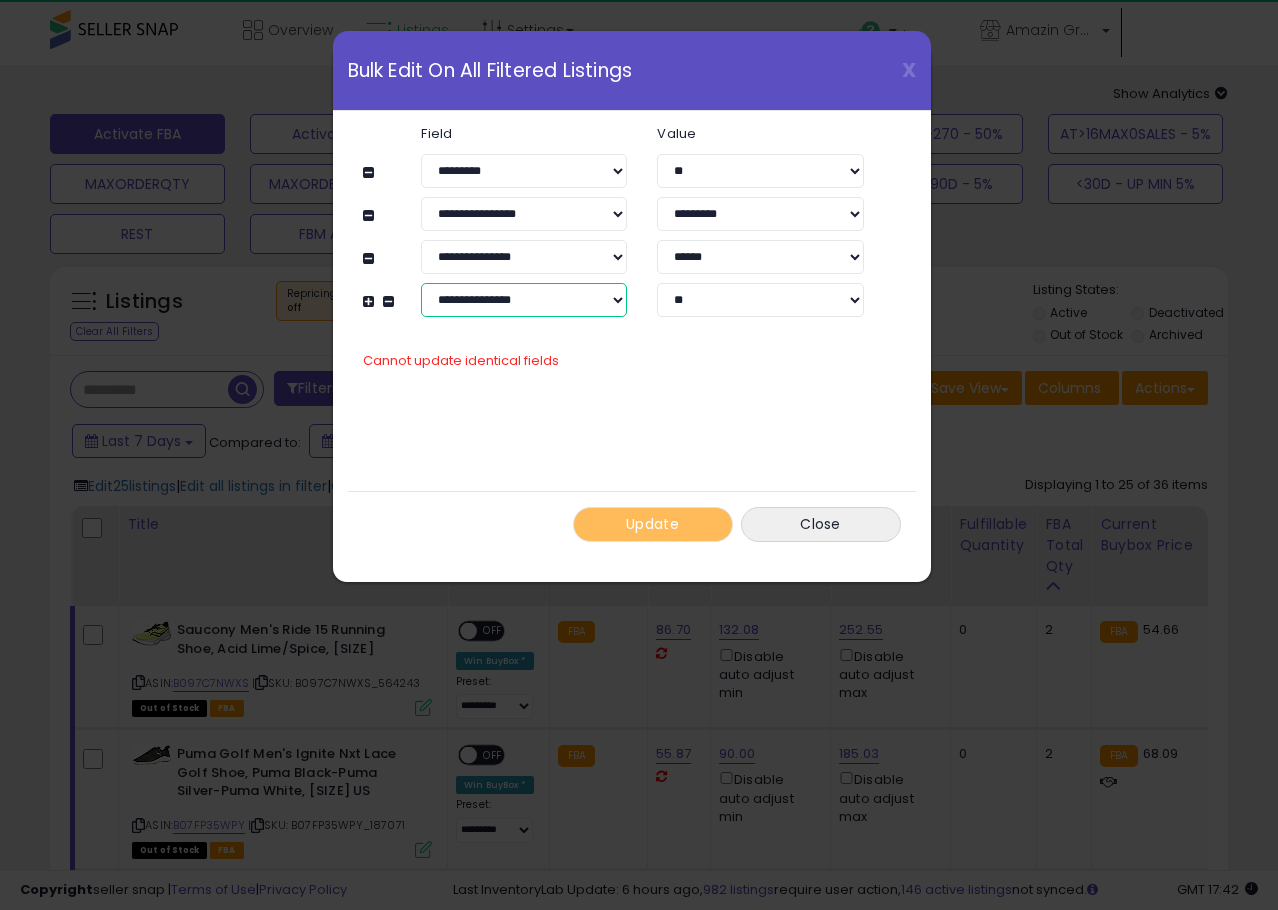click on "**********" at bounding box center [524, 300] 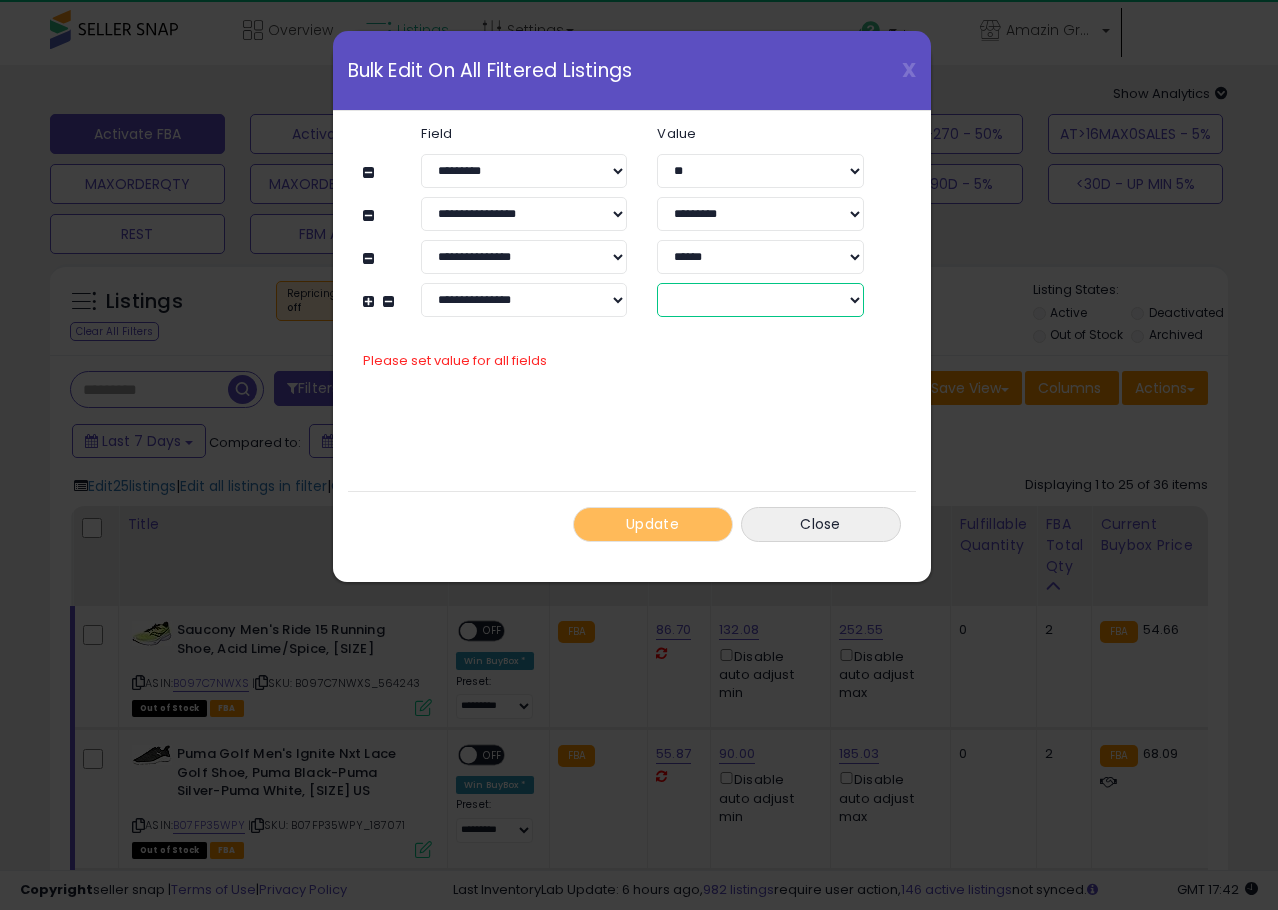 click on "******
*******" at bounding box center [760, 300] 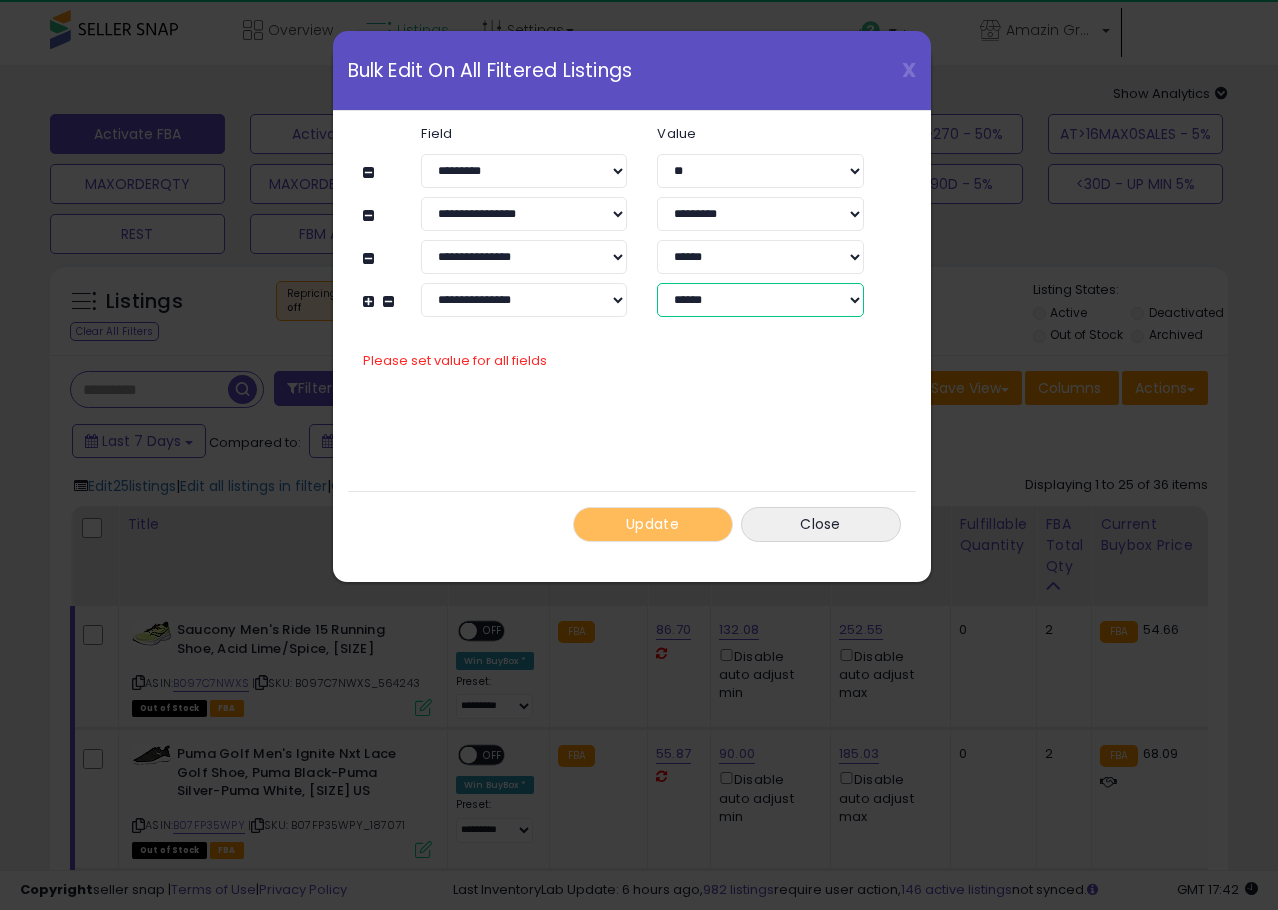 click on "******
*******" at bounding box center (760, 300) 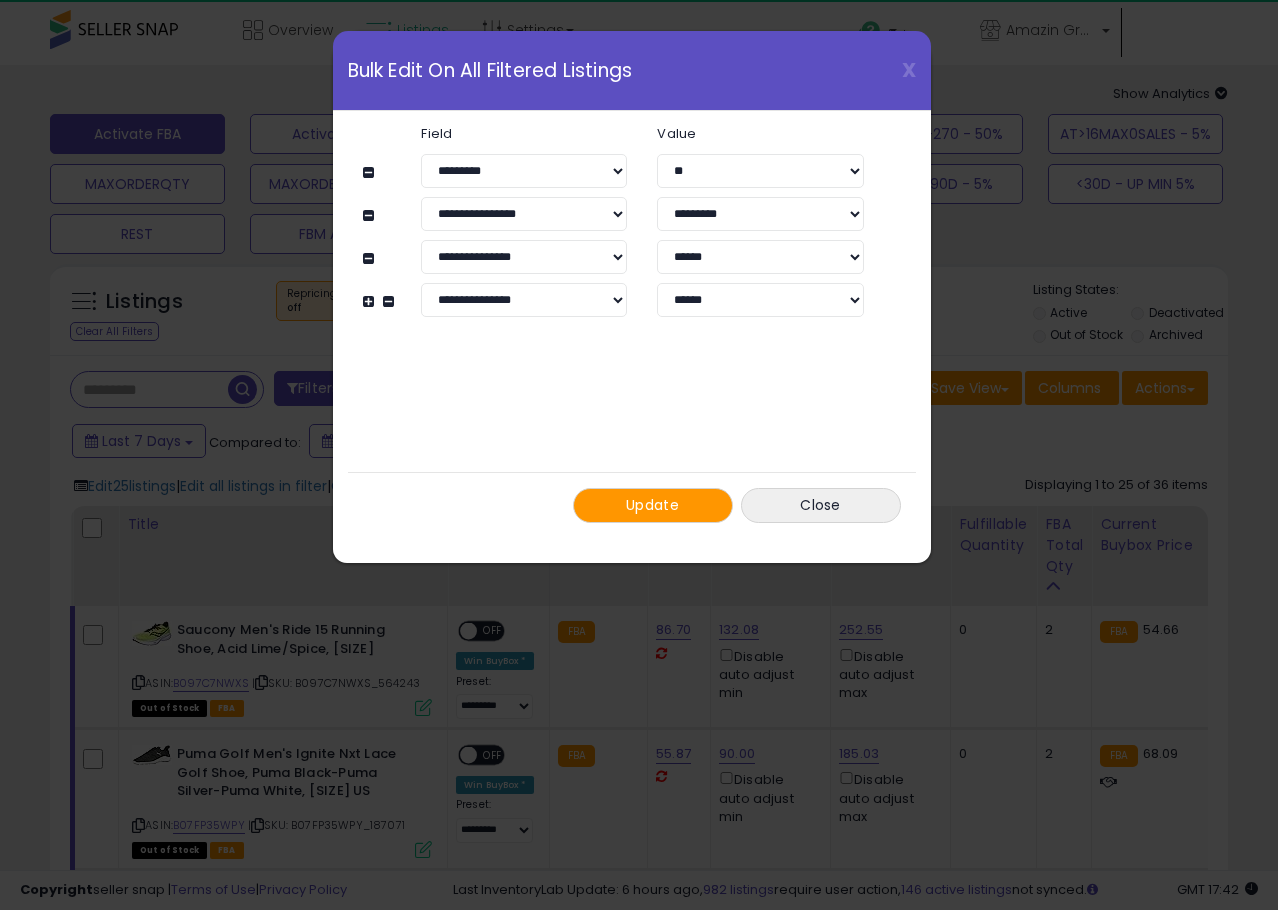 click on "**********" at bounding box center [632, 324] 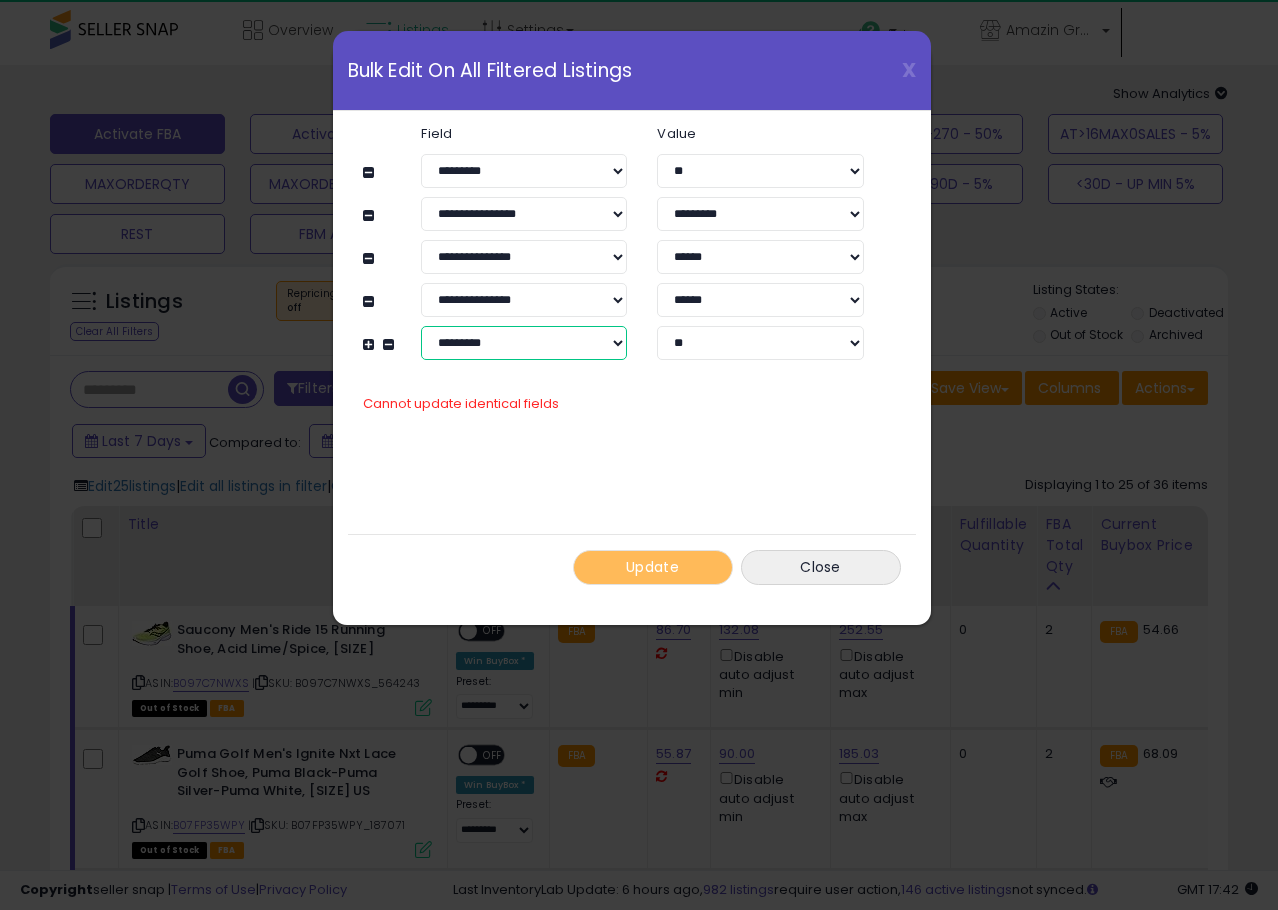 drag, startPoint x: 451, startPoint y: 342, endPoint x: 454, endPoint y: 355, distance: 13.341664 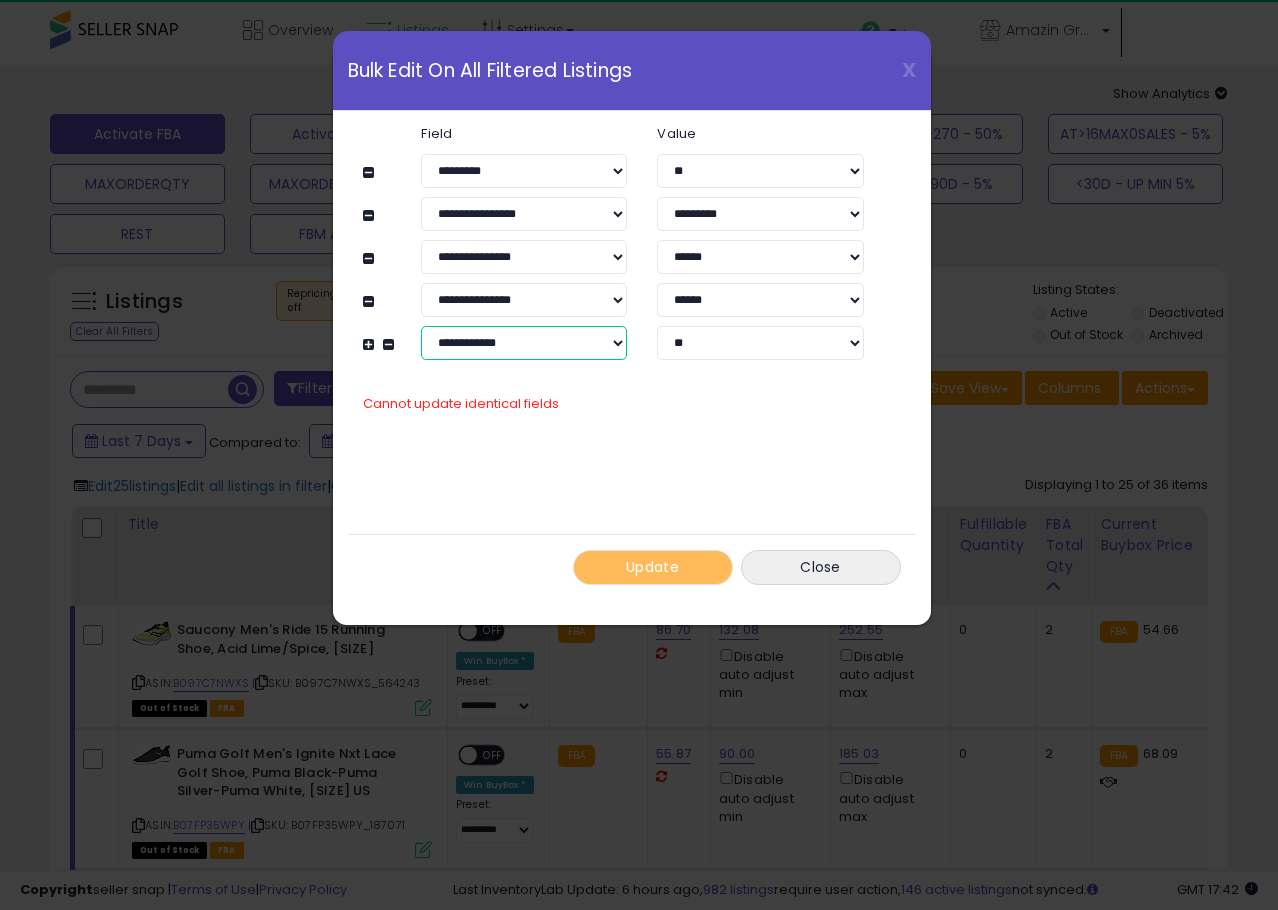 click on "**********" at bounding box center [524, 343] 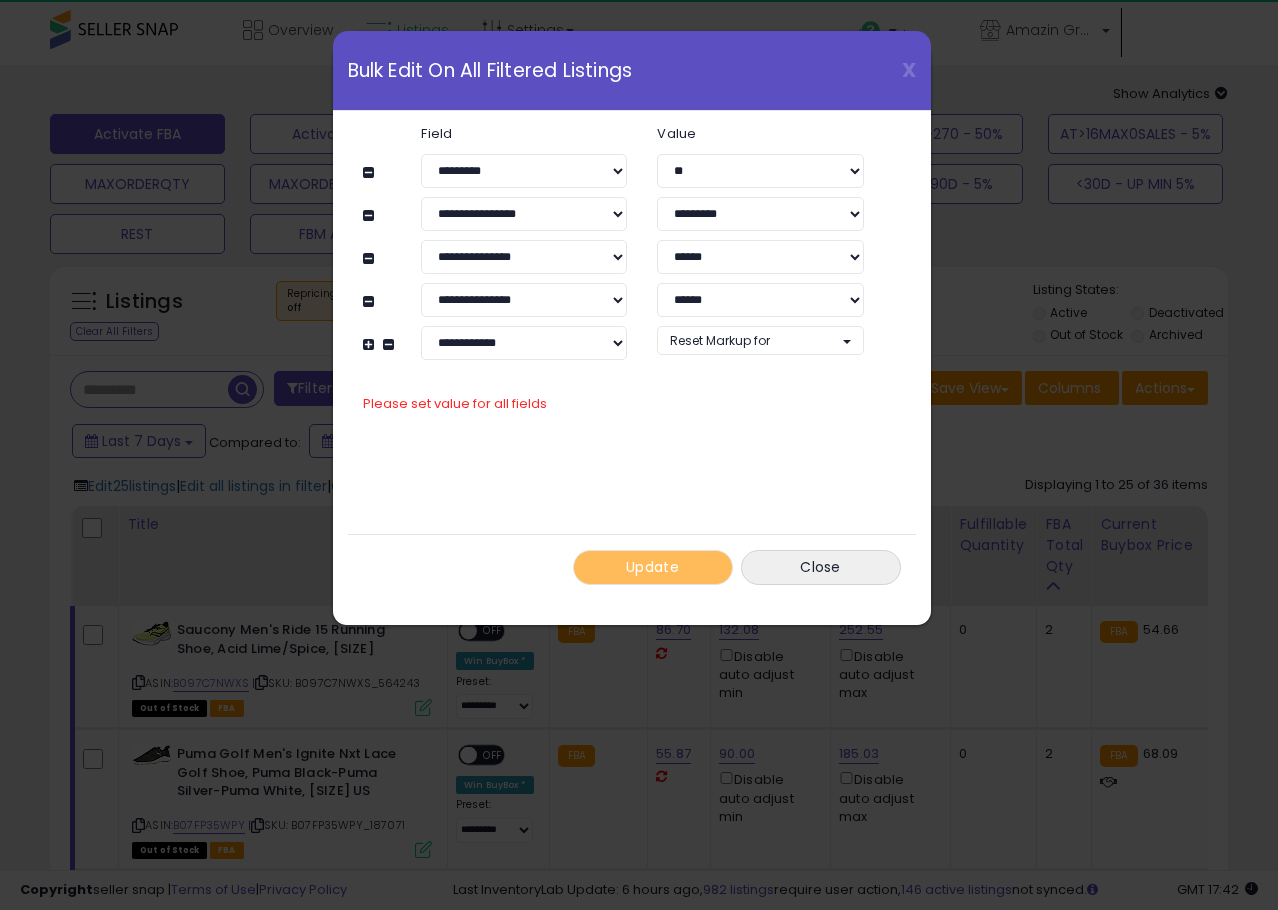 click on "**********" at bounding box center [622, 243] 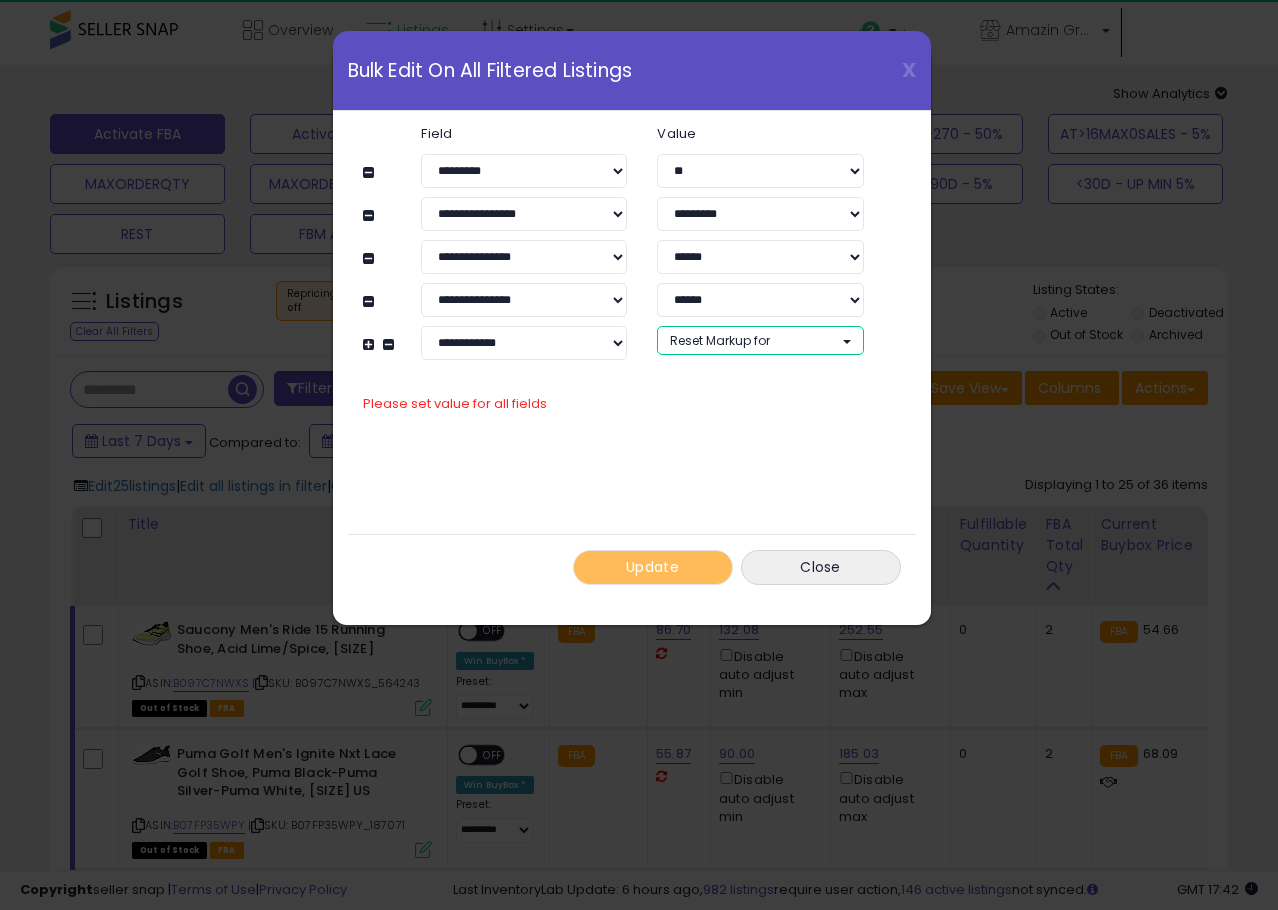 click on "Reset Markup for" at bounding box center (720, 340) 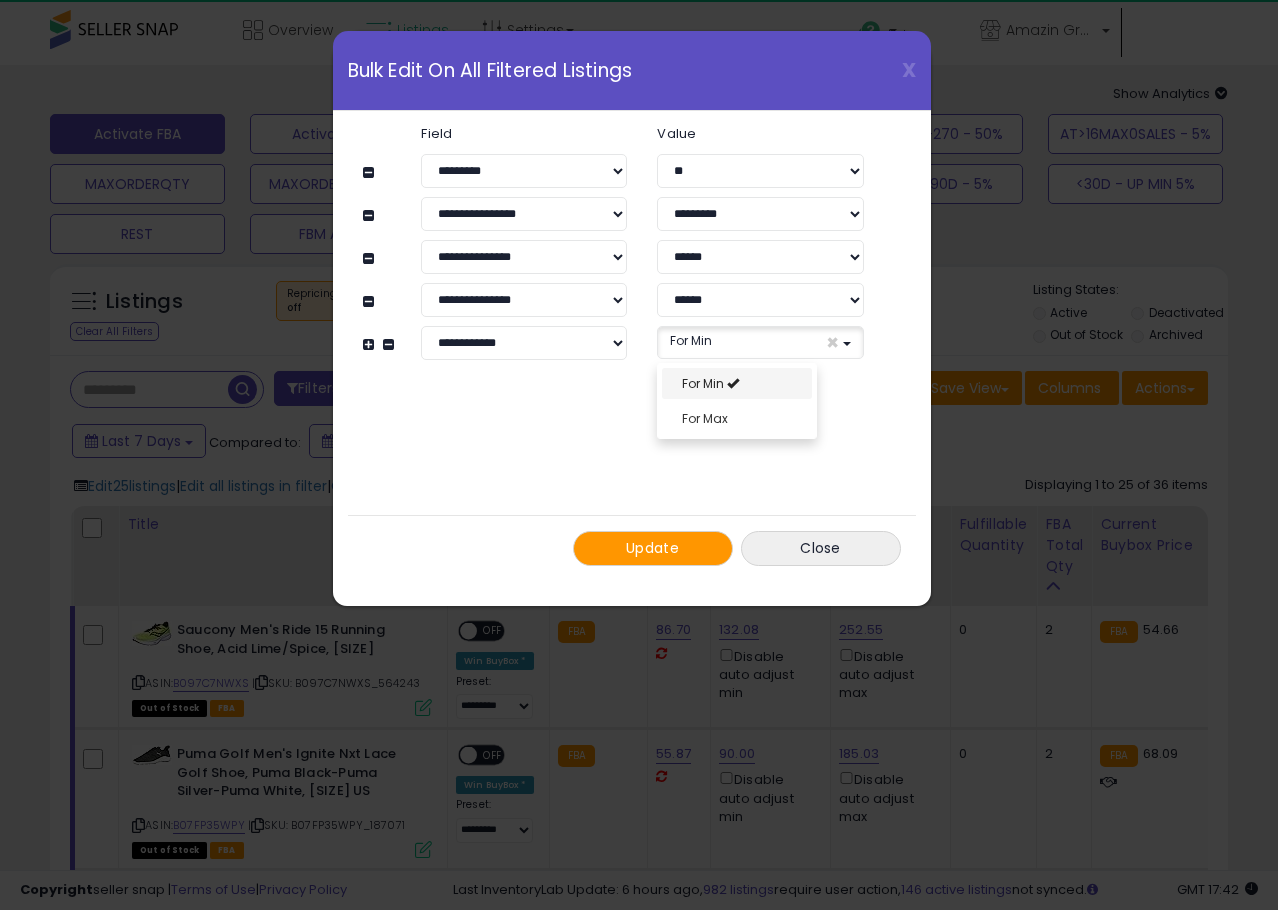 click on "For Min" at bounding box center [737, 383] 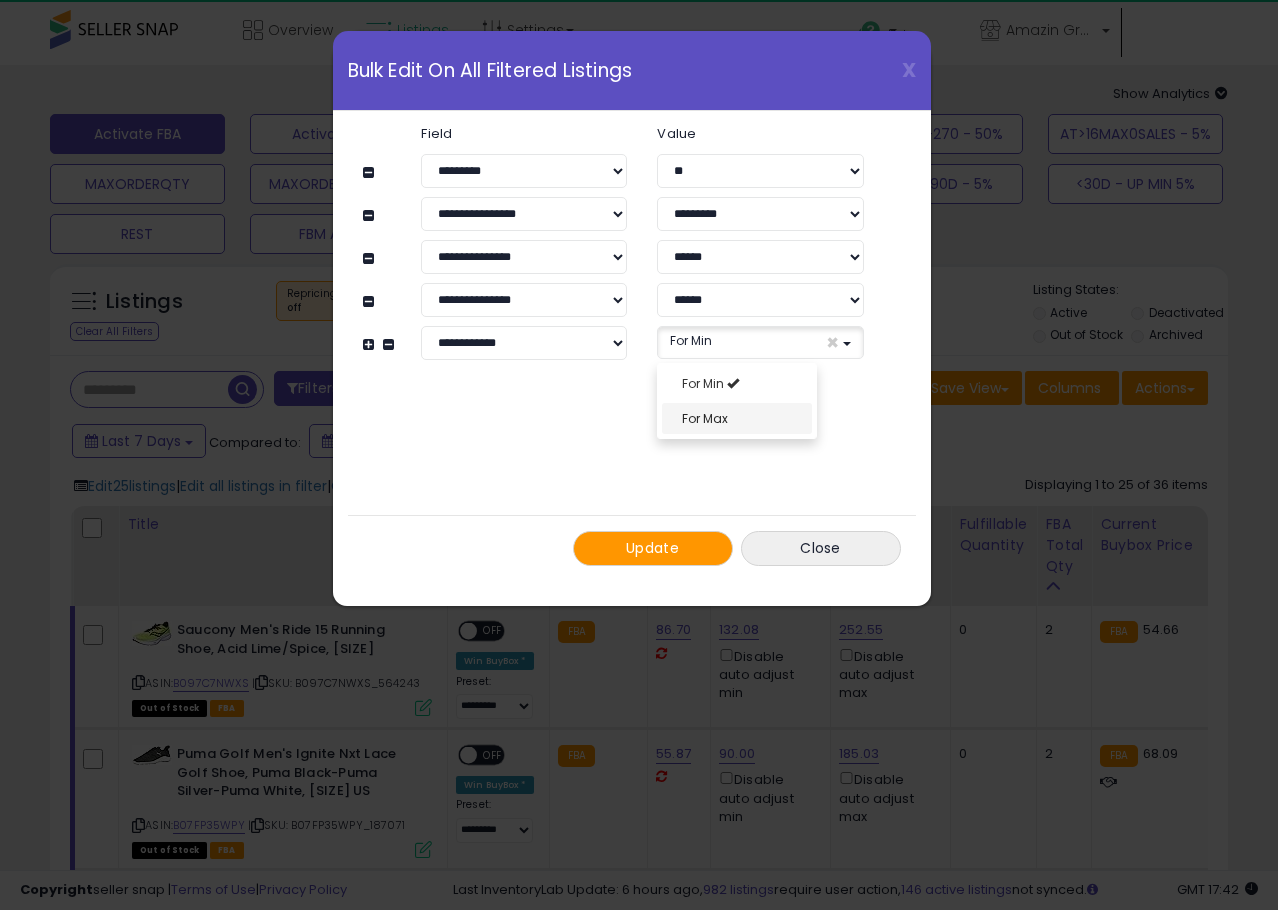 select on "***" 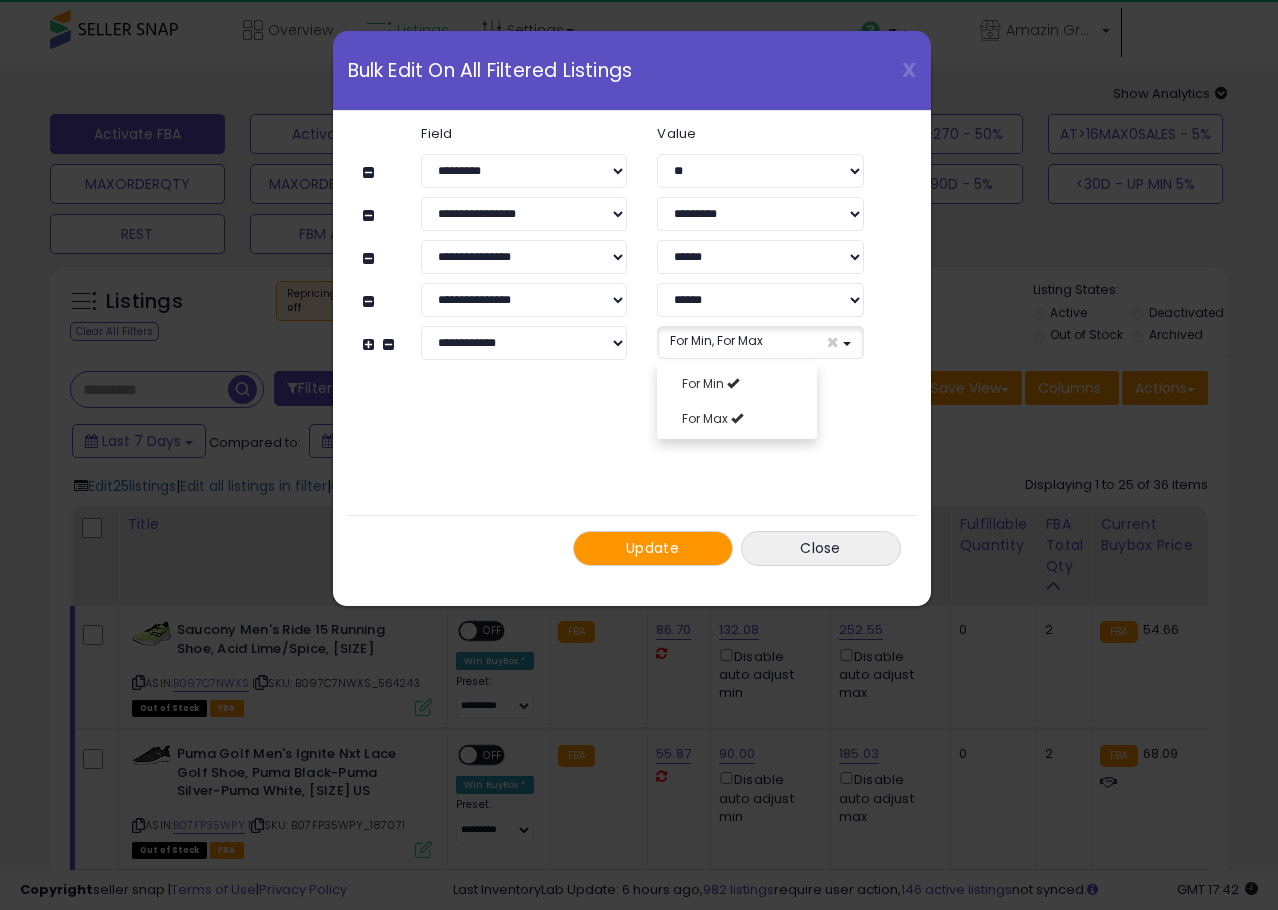 click on "**********" at bounding box center [632, 346] 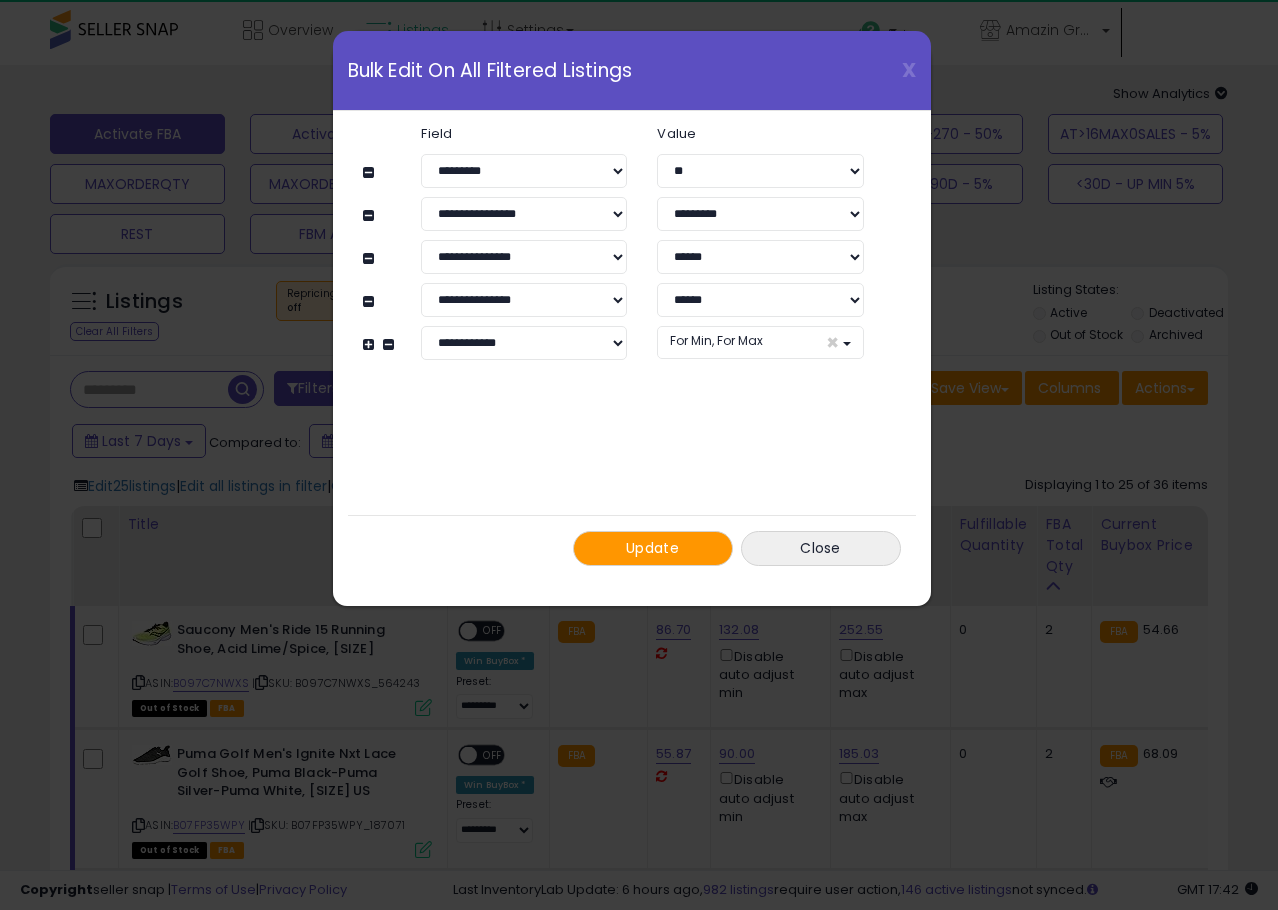 click on "Update" at bounding box center [653, 548] 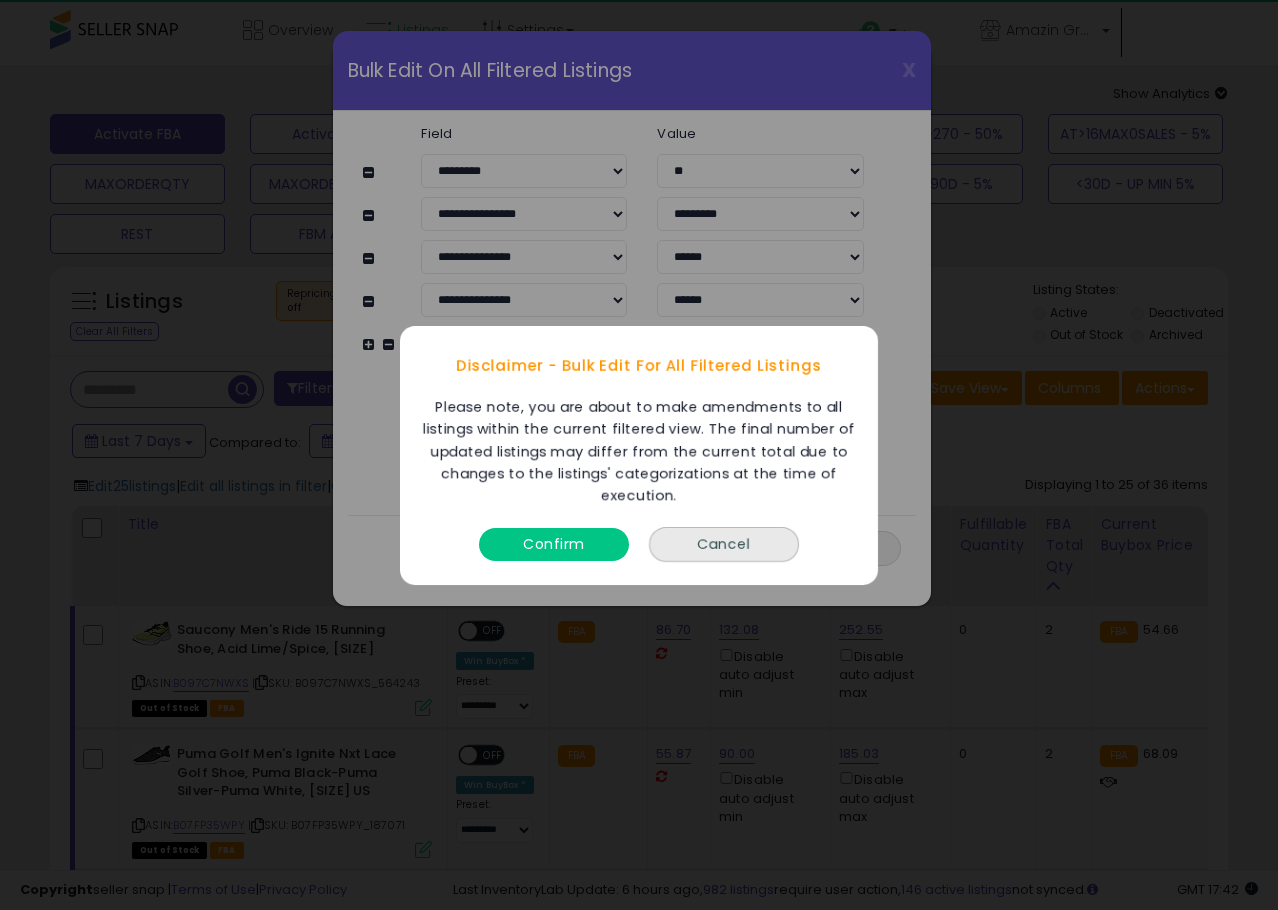 click on "Confirm" at bounding box center [554, 543] 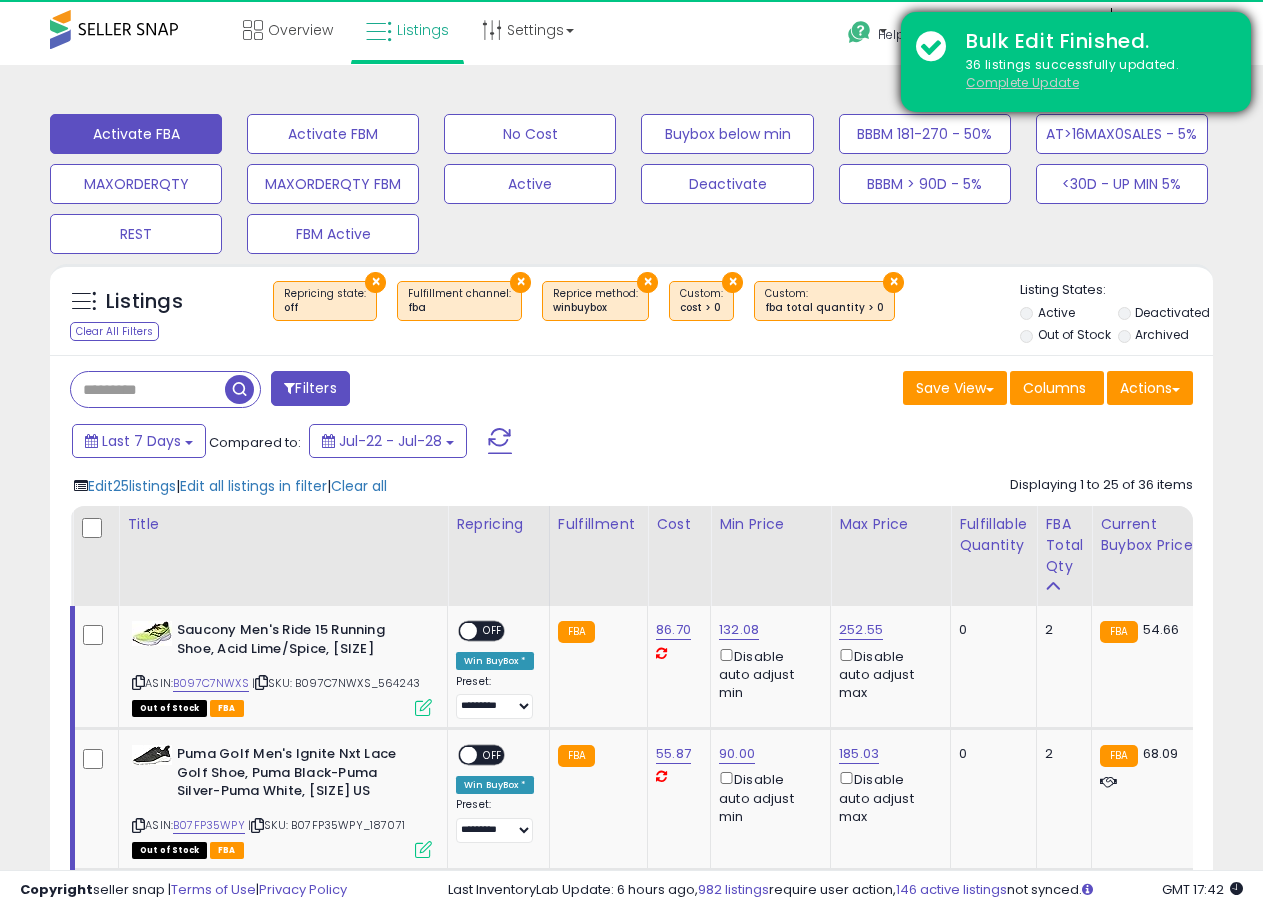 click on "Complete Update" at bounding box center [1022, 82] 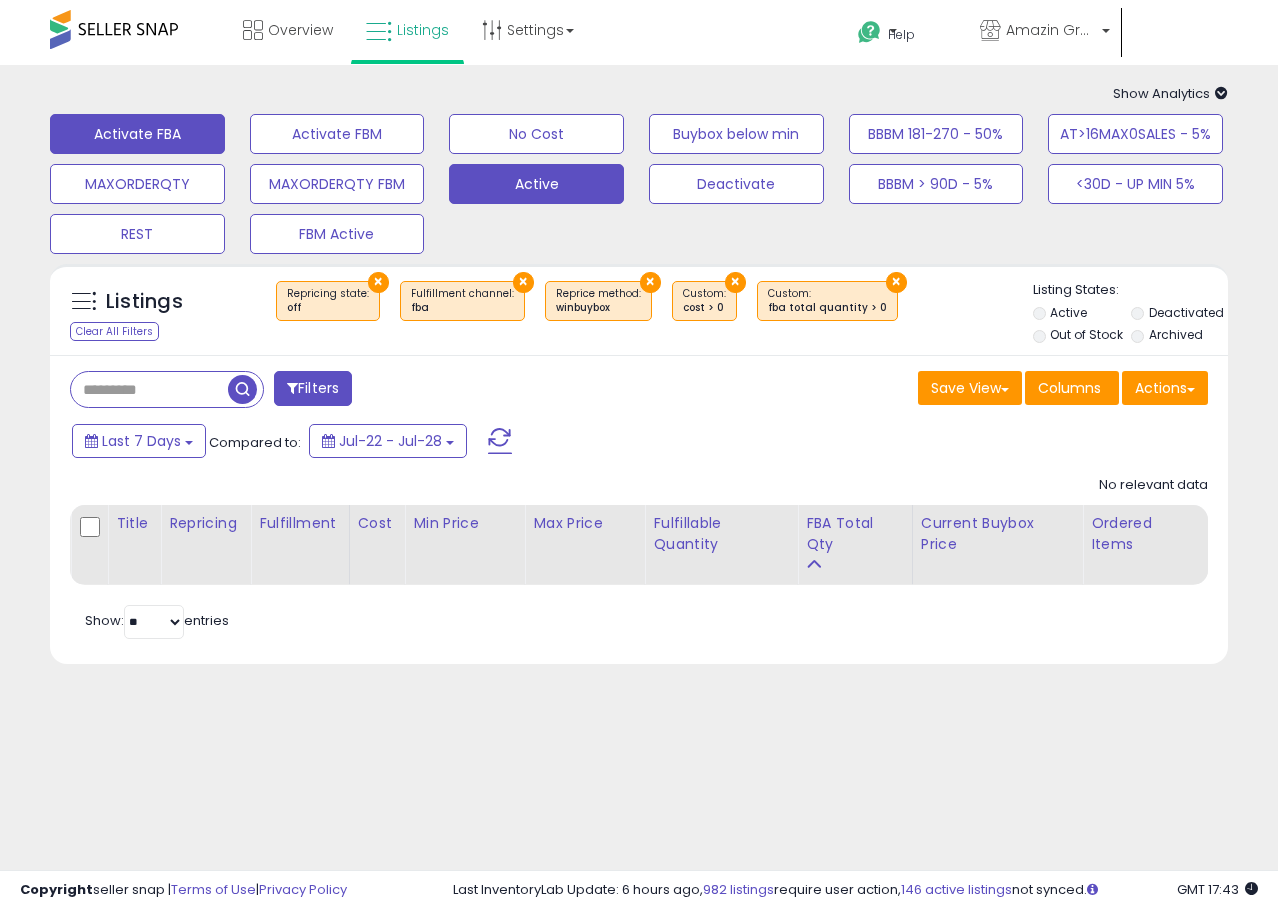 click on "Active" at bounding box center [337, 134] 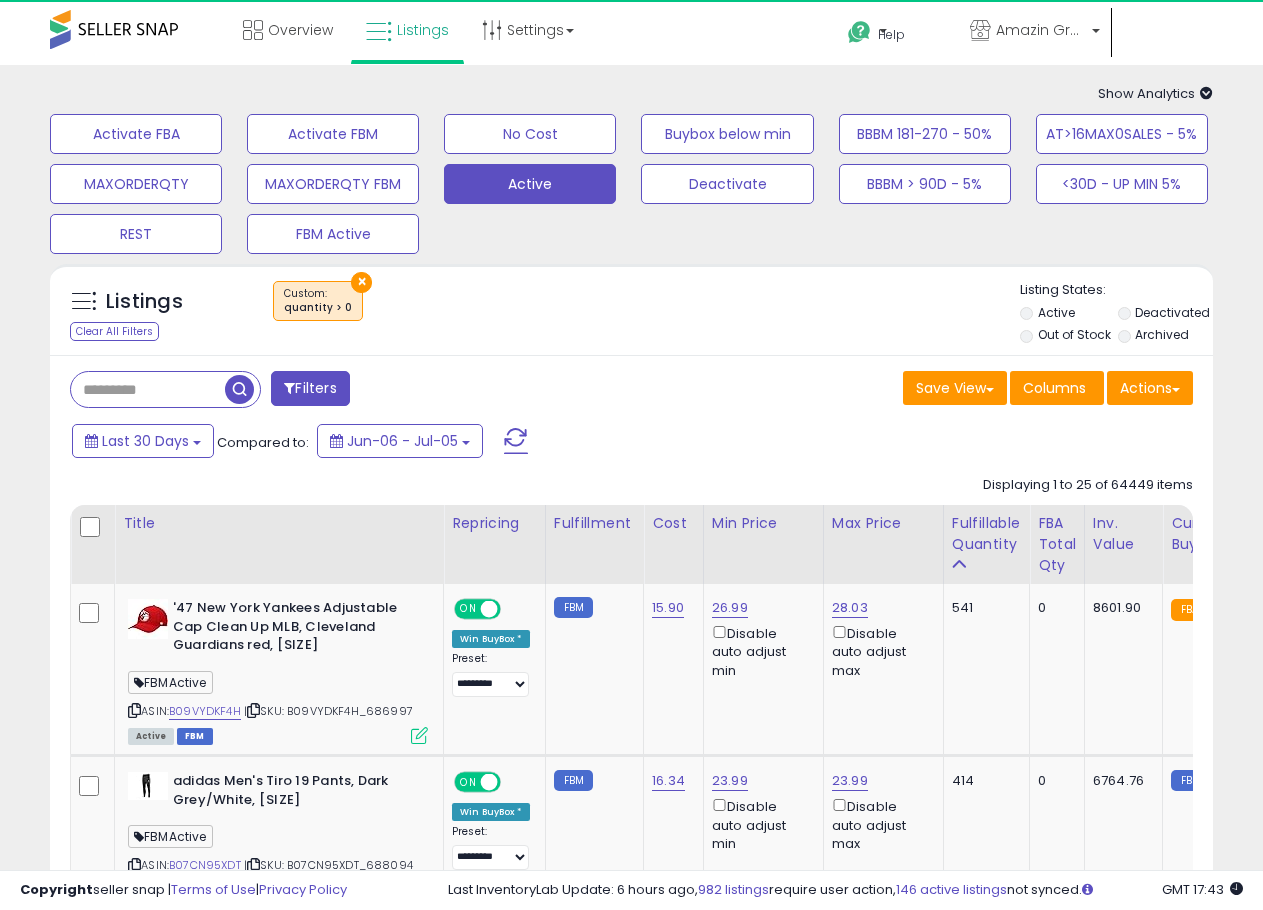 click at bounding box center [148, 389] 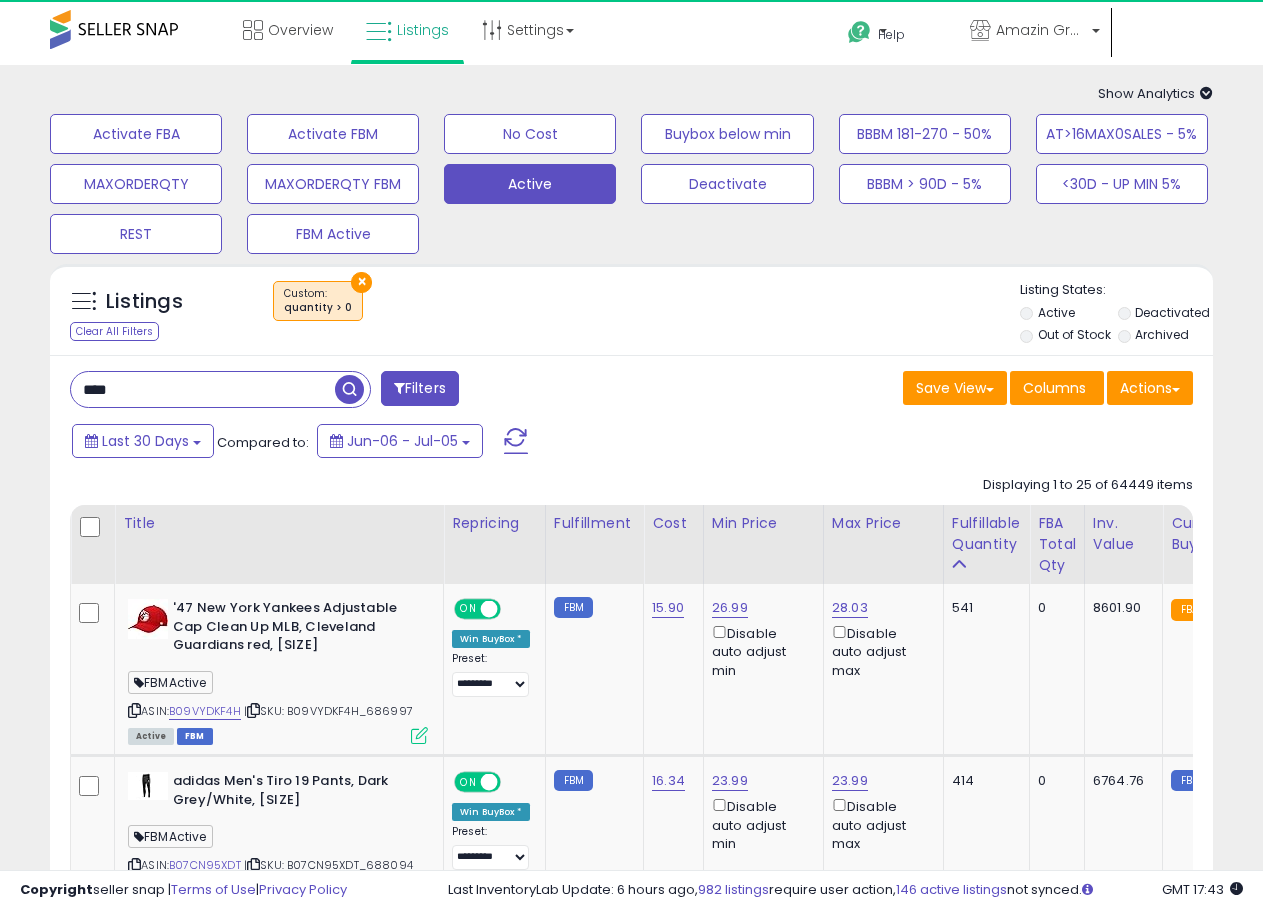 type on "****" 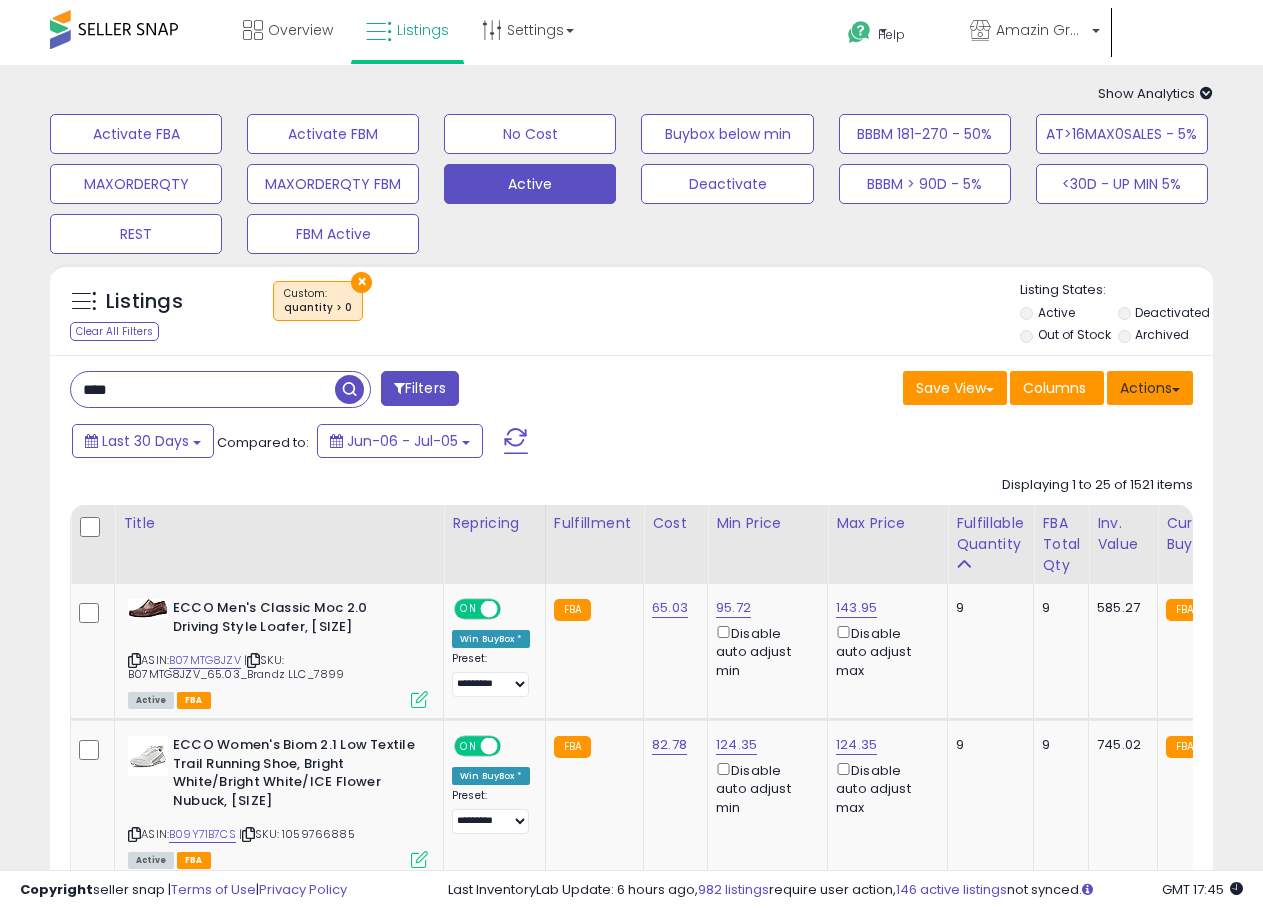 click on "Actions" at bounding box center [1150, 388] 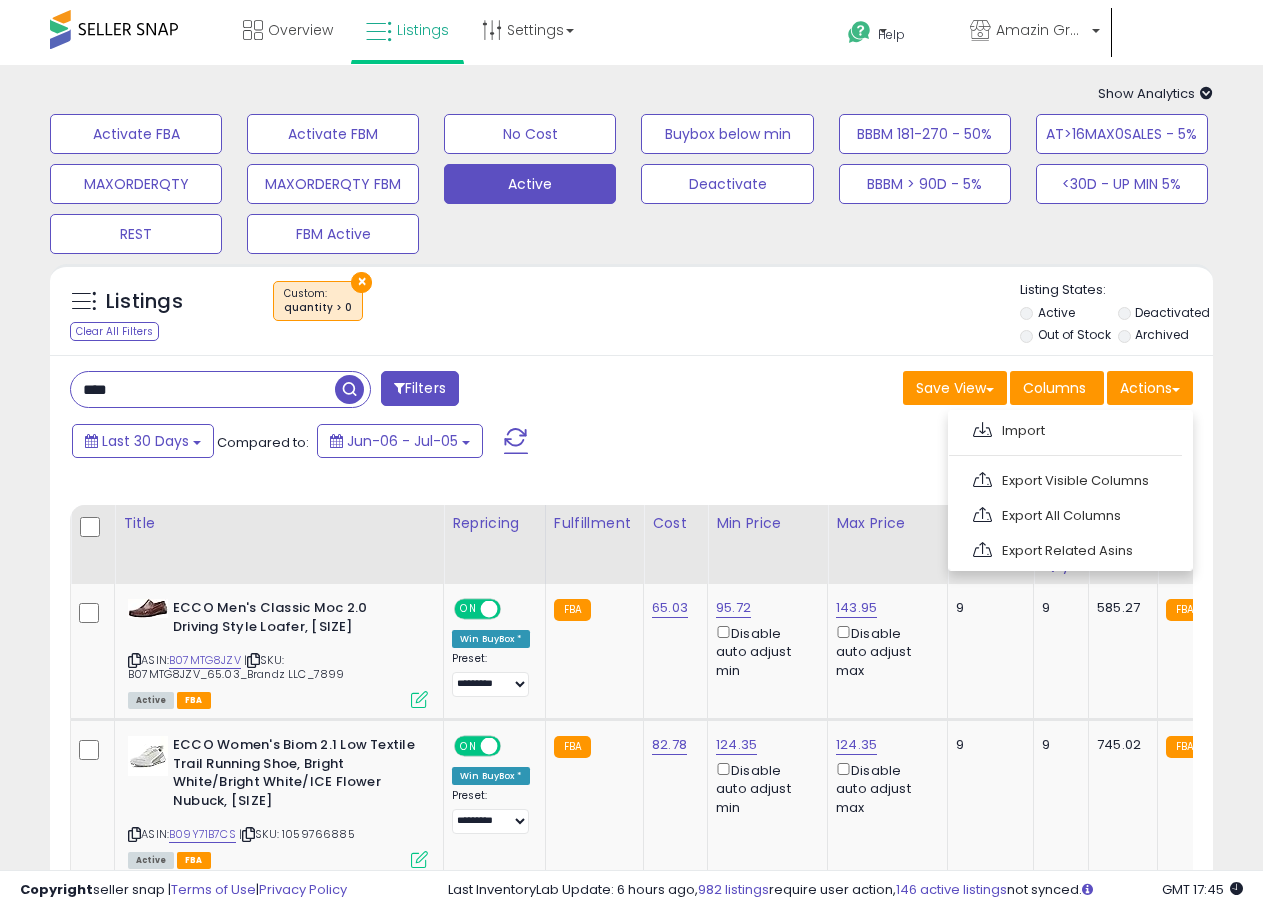 click on "Last 30 Days
Compared to:
Jun-06 - Jul-05" at bounding box center (488, 443) 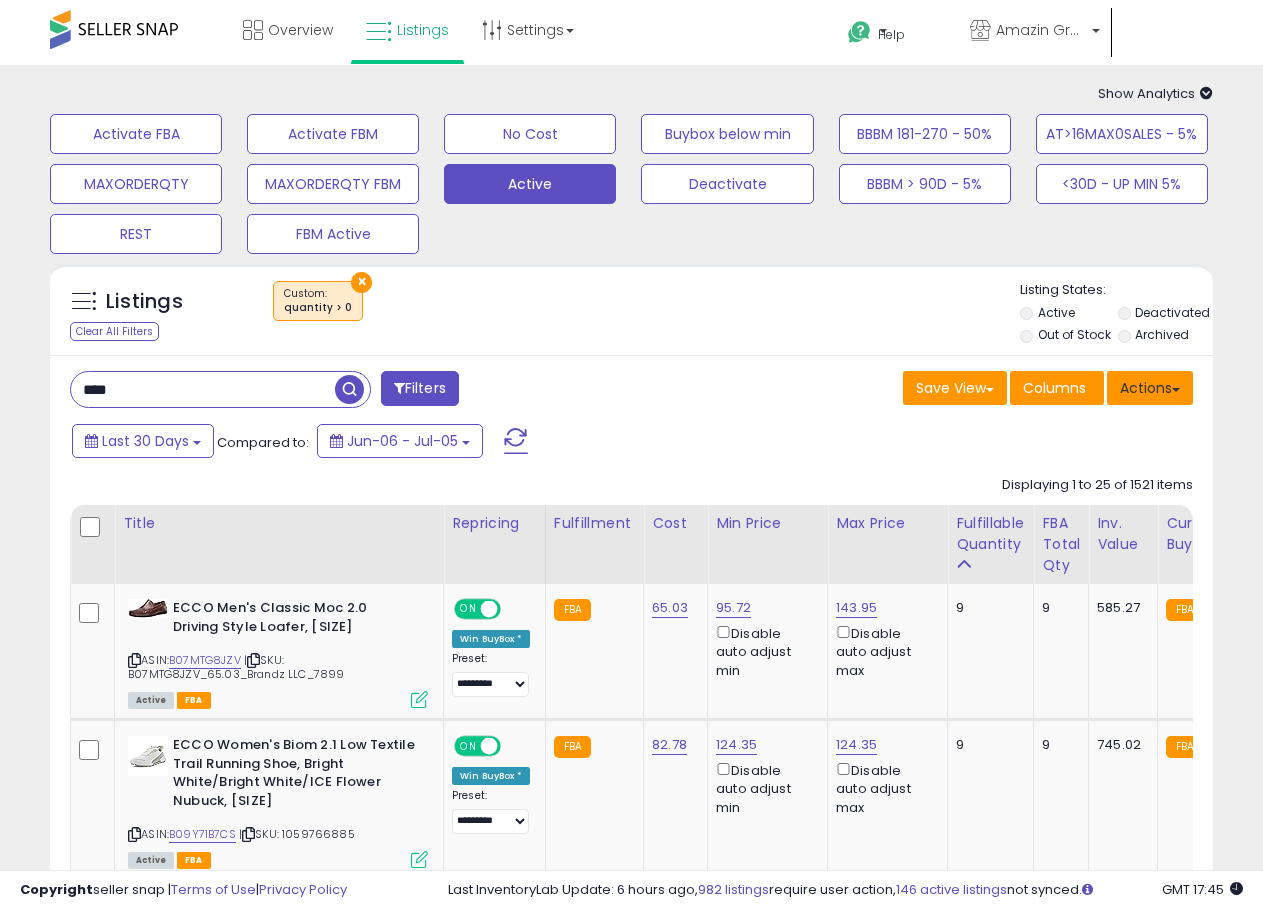 click on "Actions" at bounding box center (1150, 388) 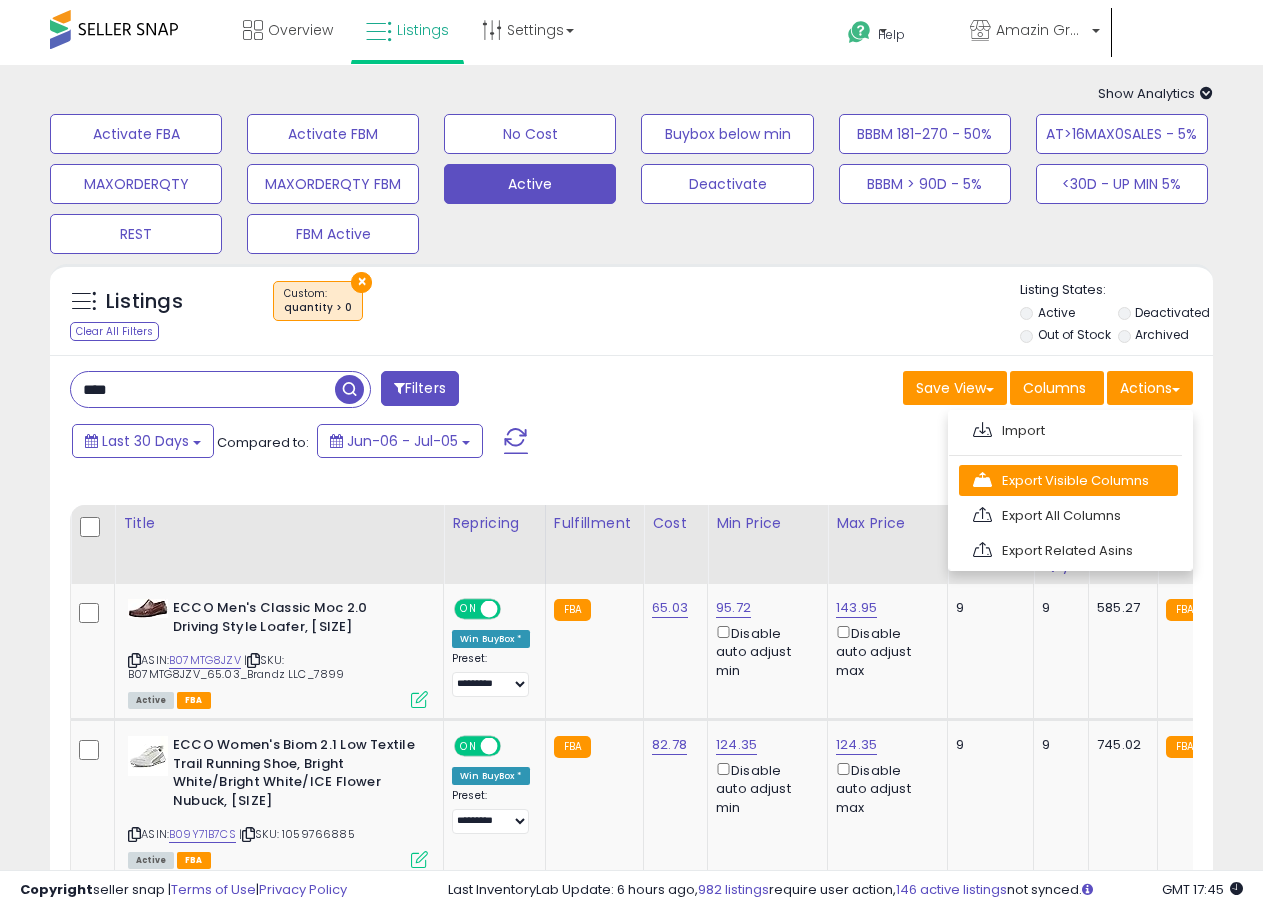click on "Export Visible Columns" at bounding box center [1068, 480] 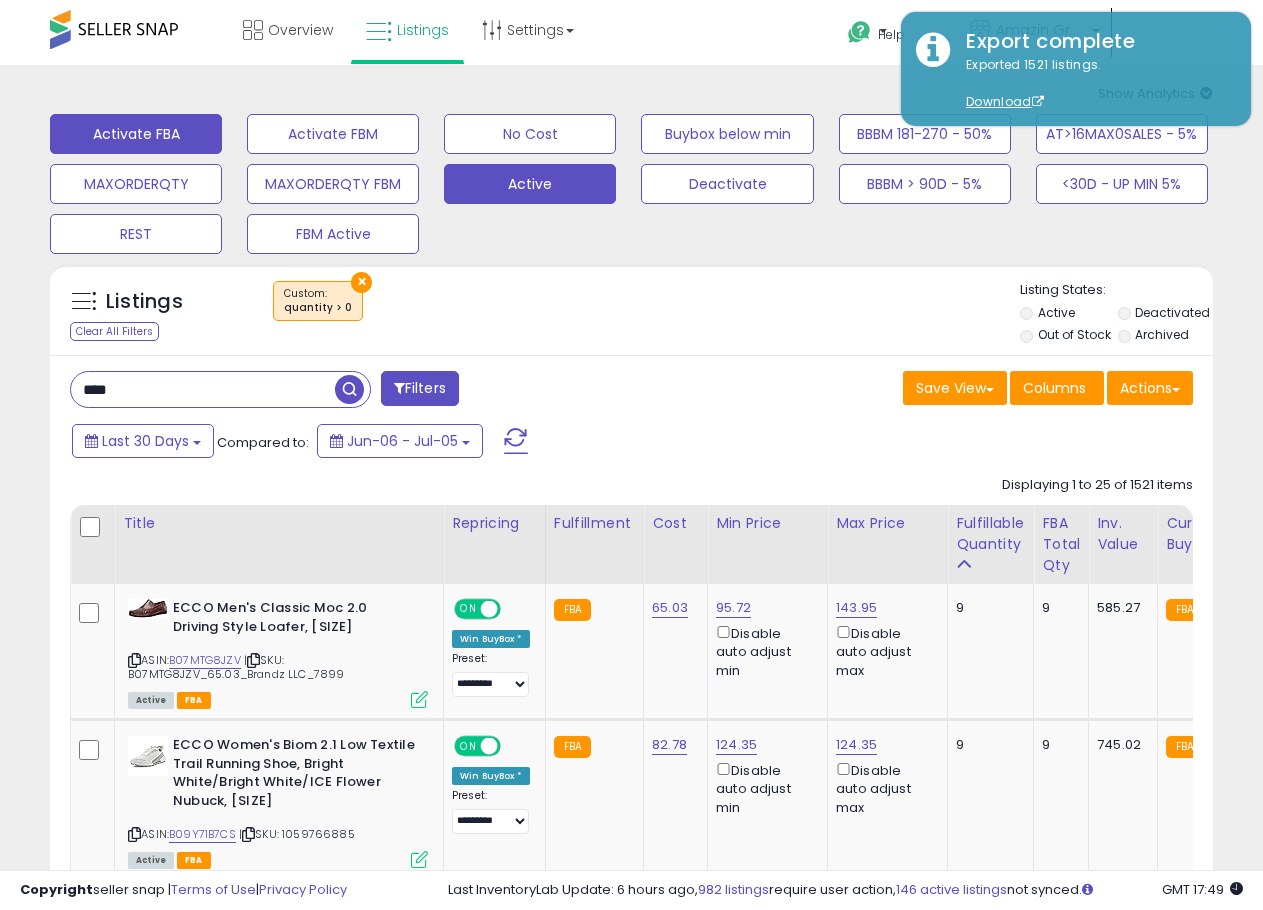 click on "Activate FBA" at bounding box center [136, 134] 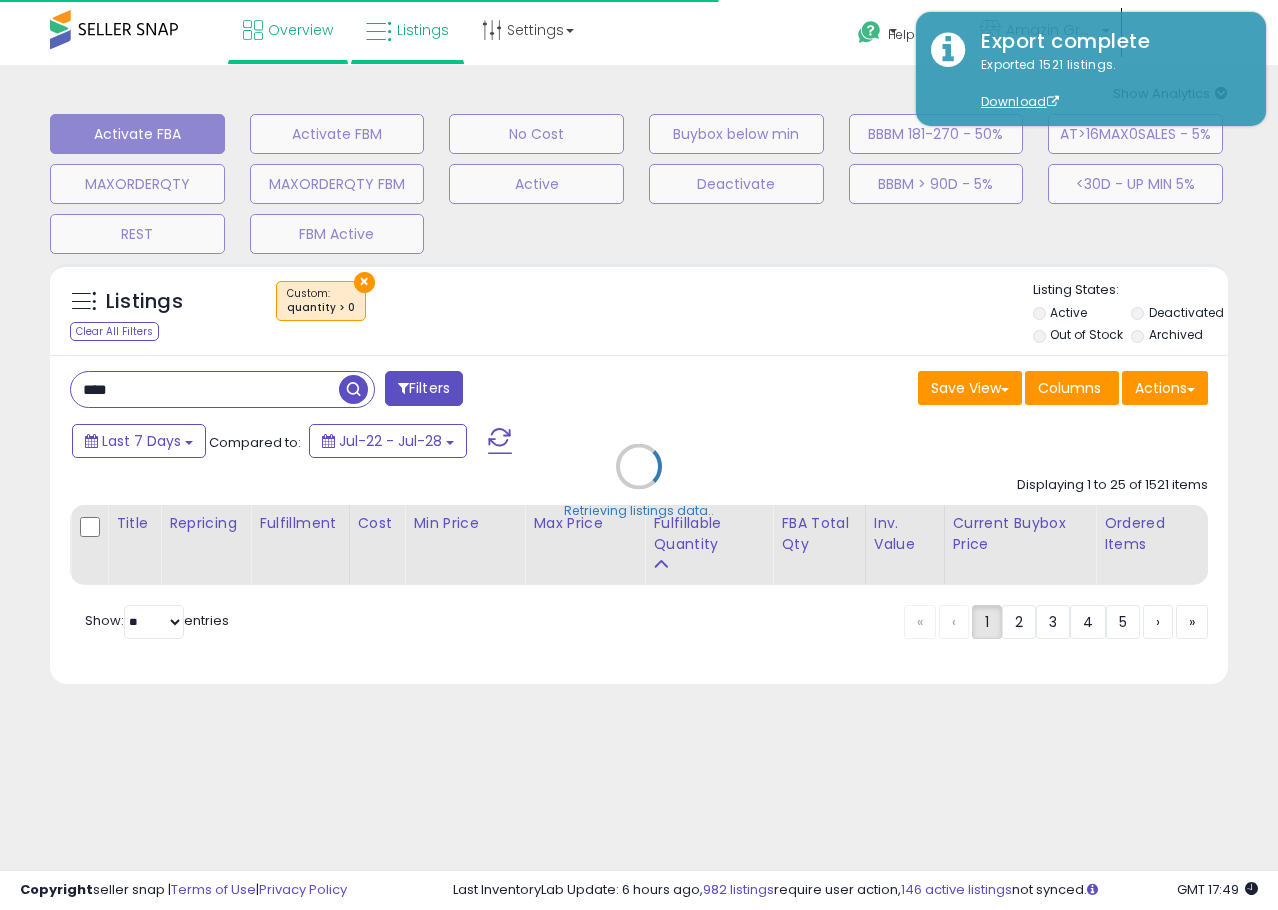 type 